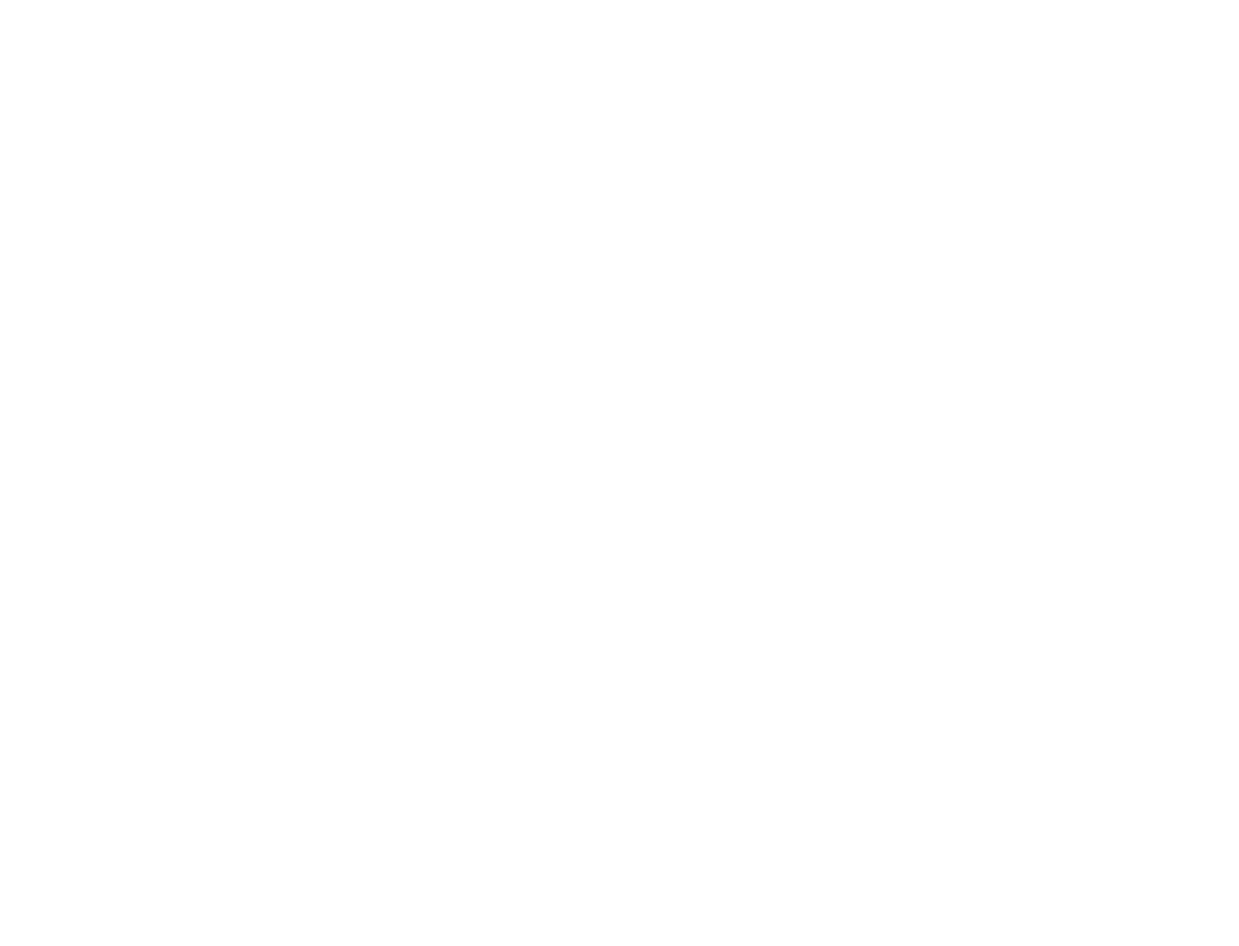 scroll, scrollTop: 0, scrollLeft: 0, axis: both 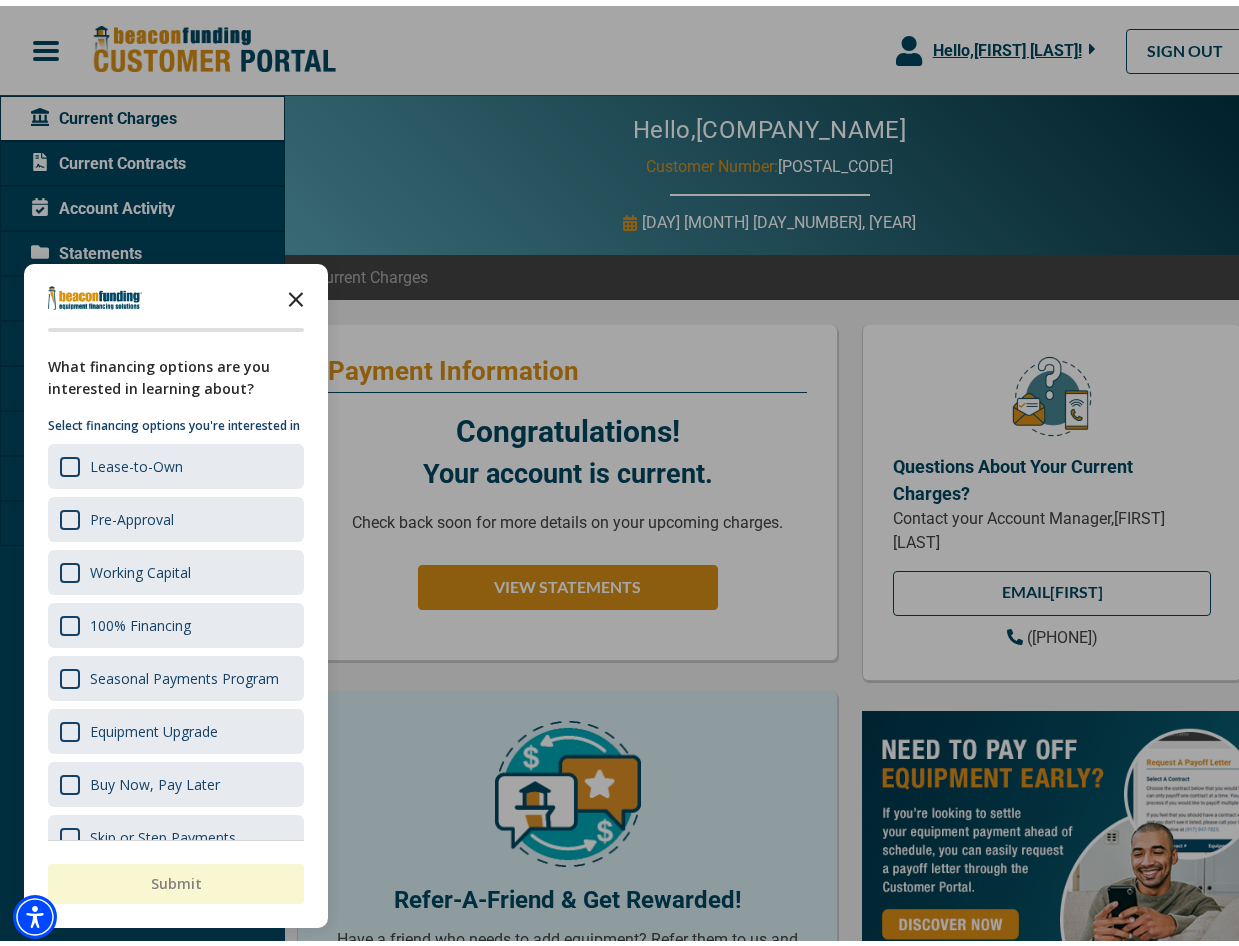 click at bounding box center [296, 292] 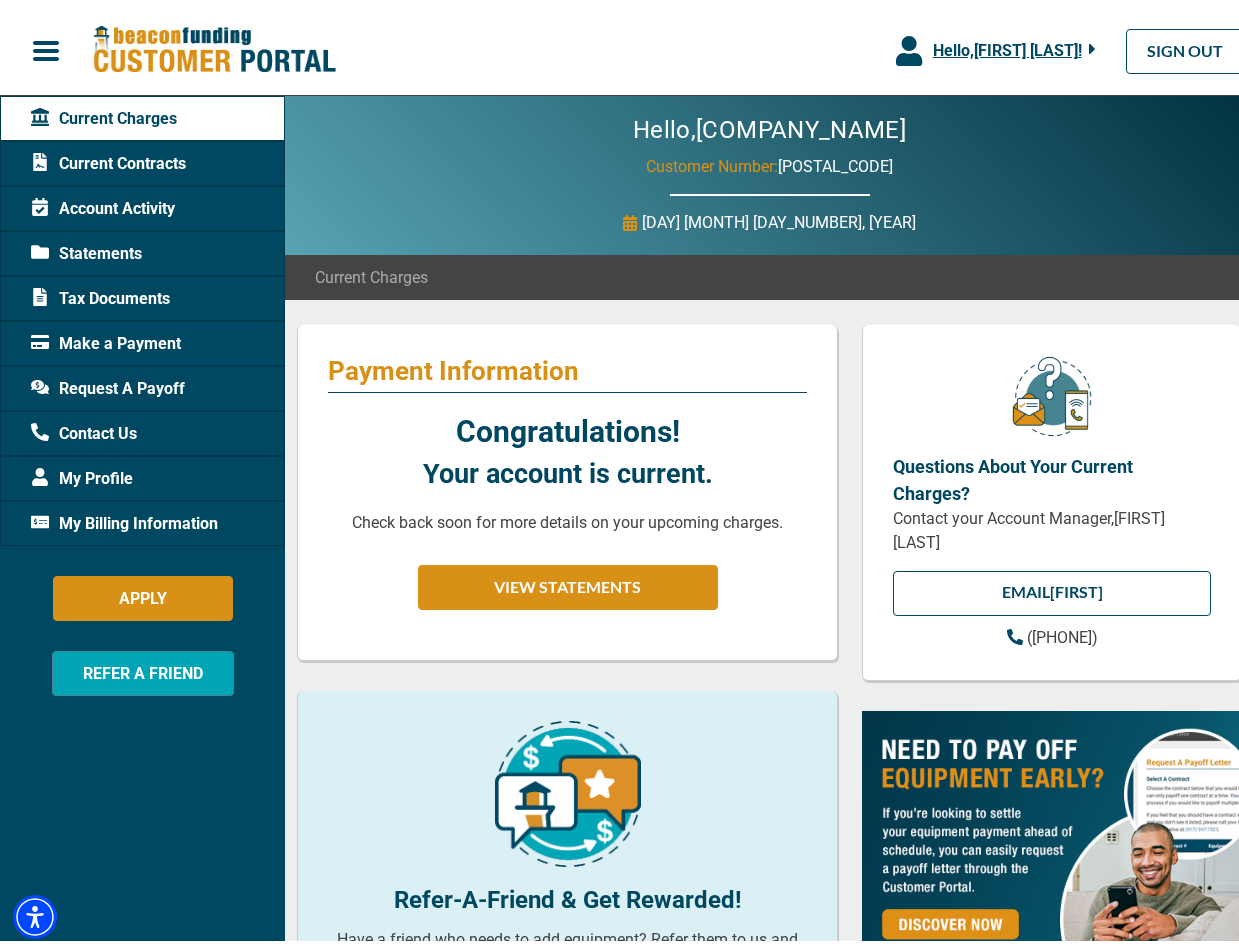 click on "Statements" at bounding box center [86, 248] 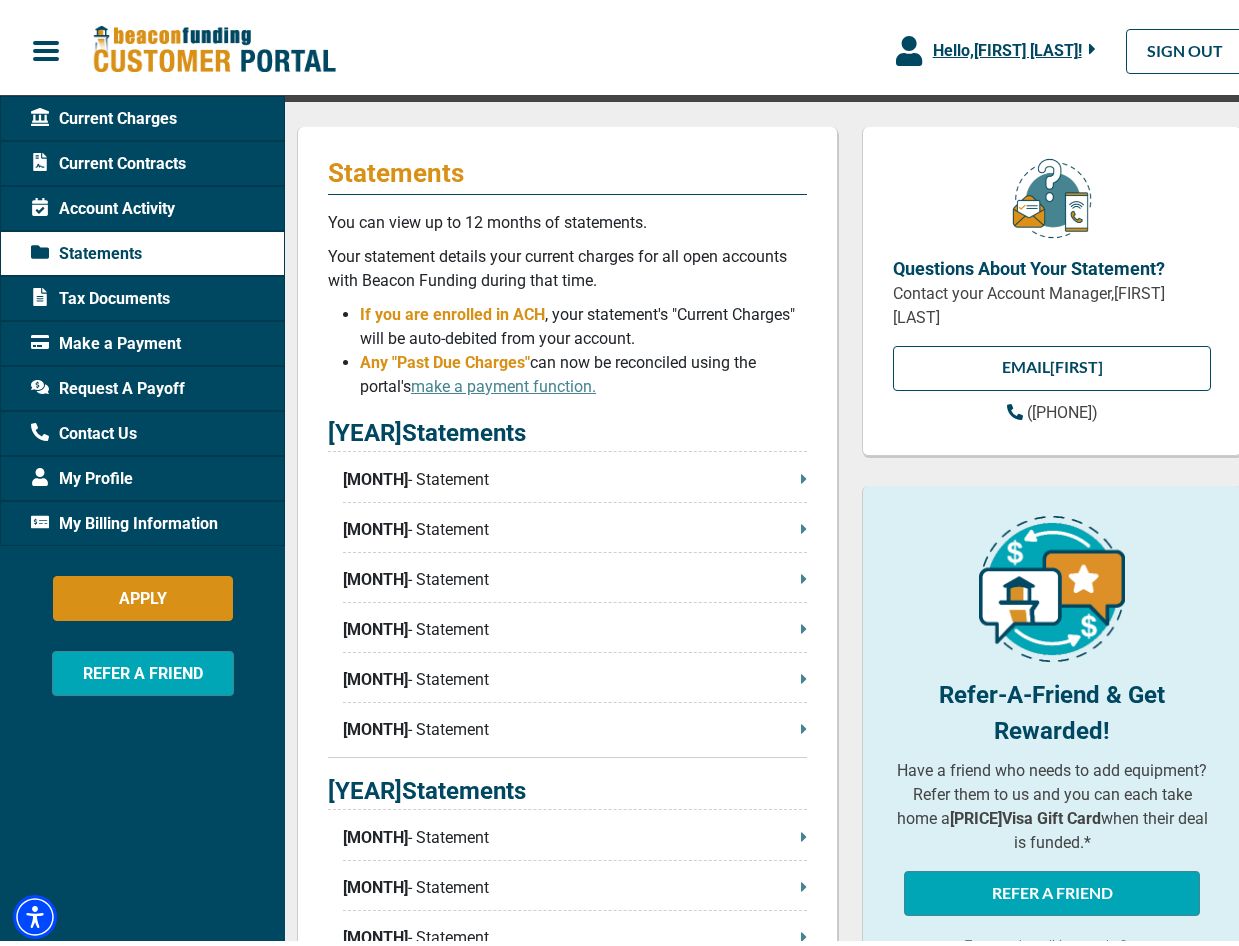 scroll, scrollTop: 0, scrollLeft: 0, axis: both 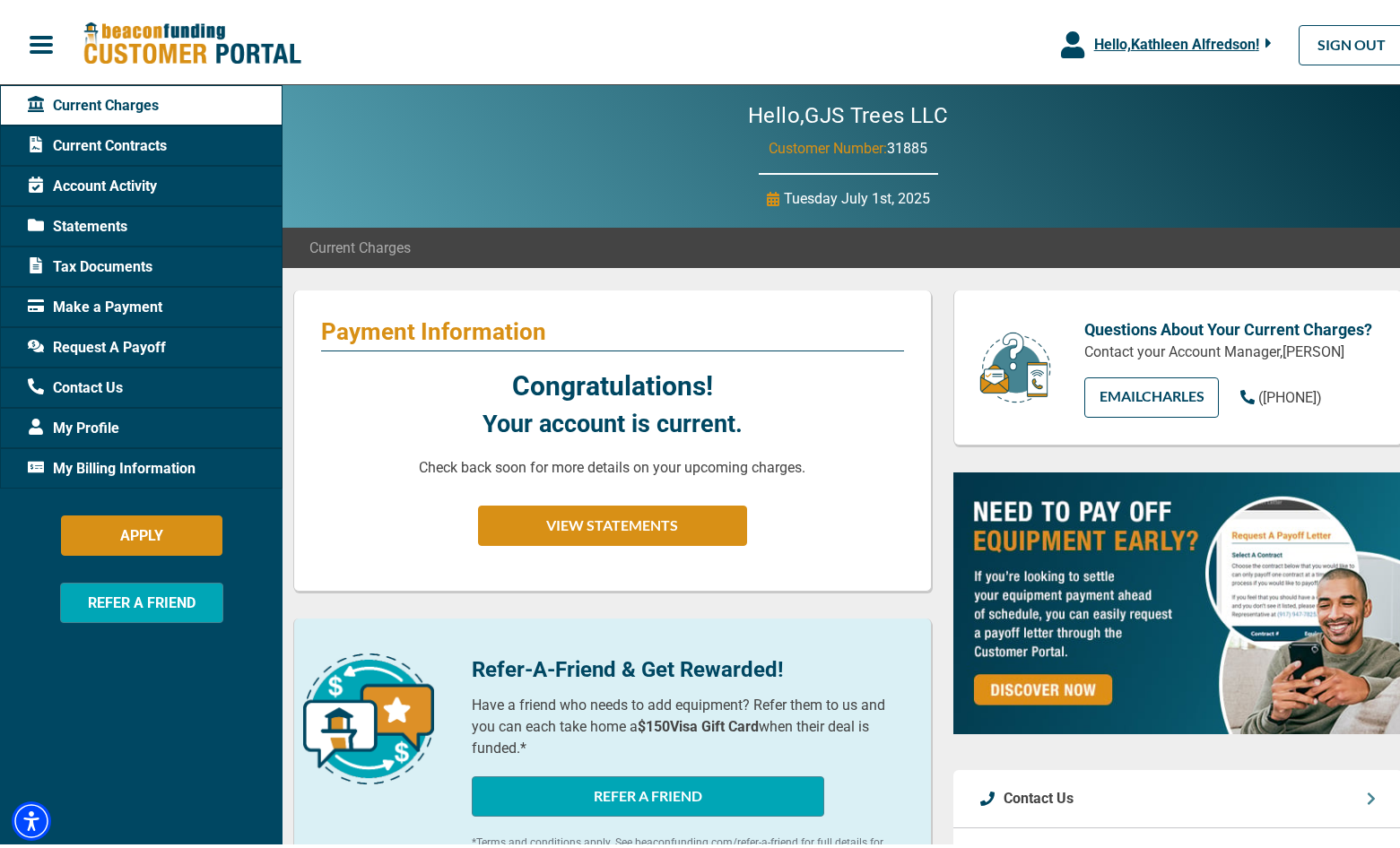 click on "Current Contracts" at bounding box center (97, 142) 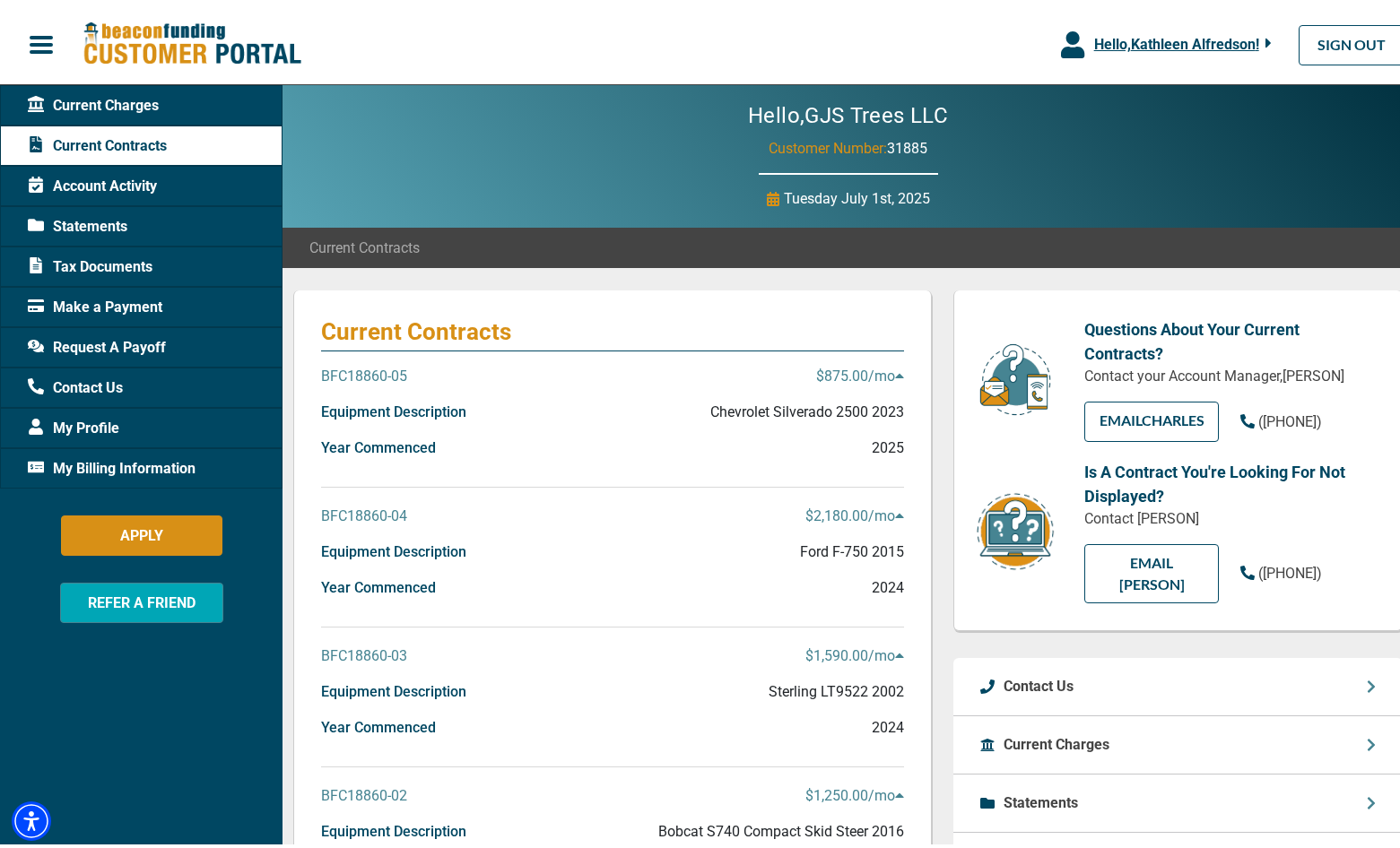 click on "BFC18860-05" at bounding box center [364, 372] 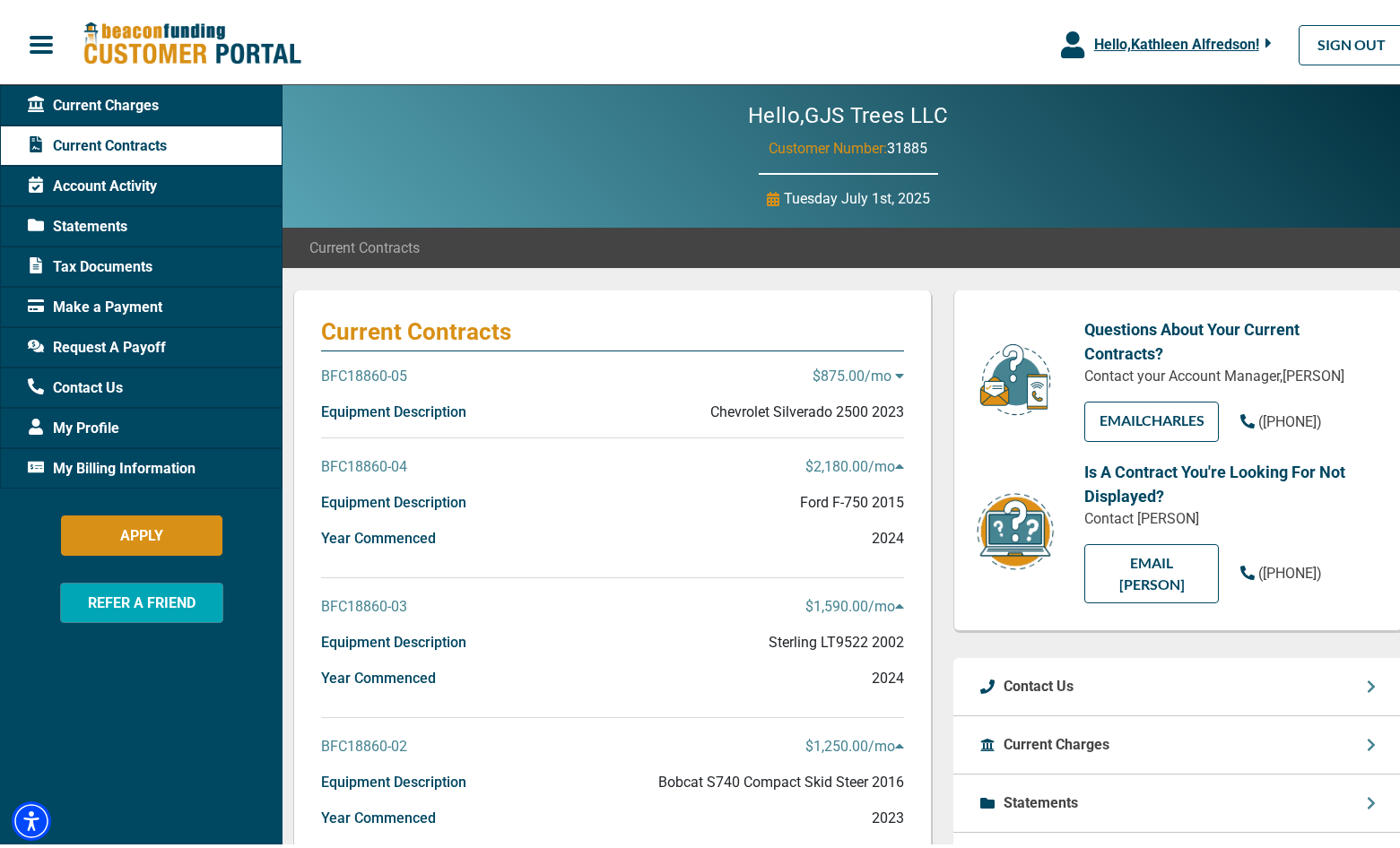 click on "BFC18860-05" at bounding box center (364, 372) 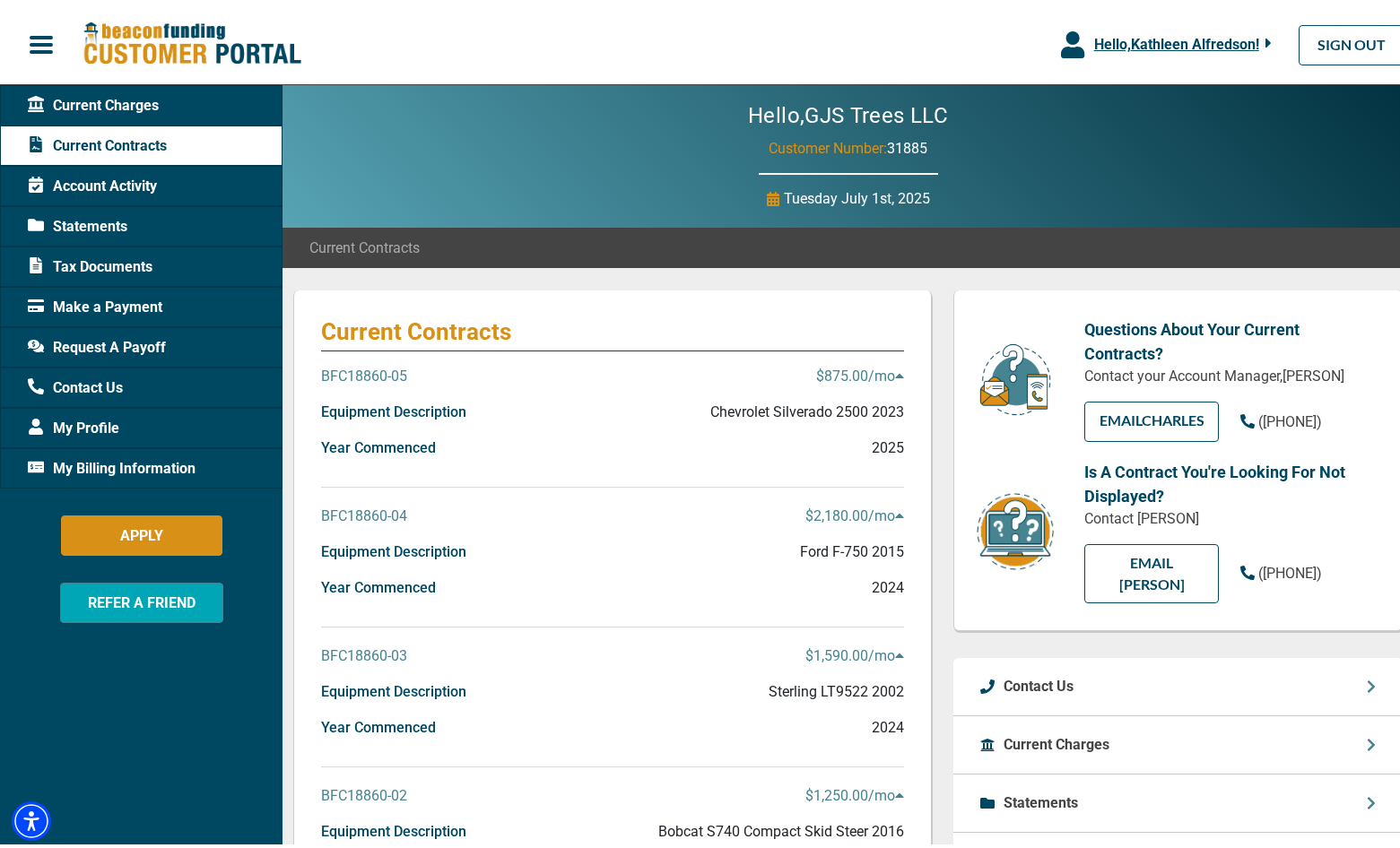 click on "Equipment Description" at bounding box center [394, 408] 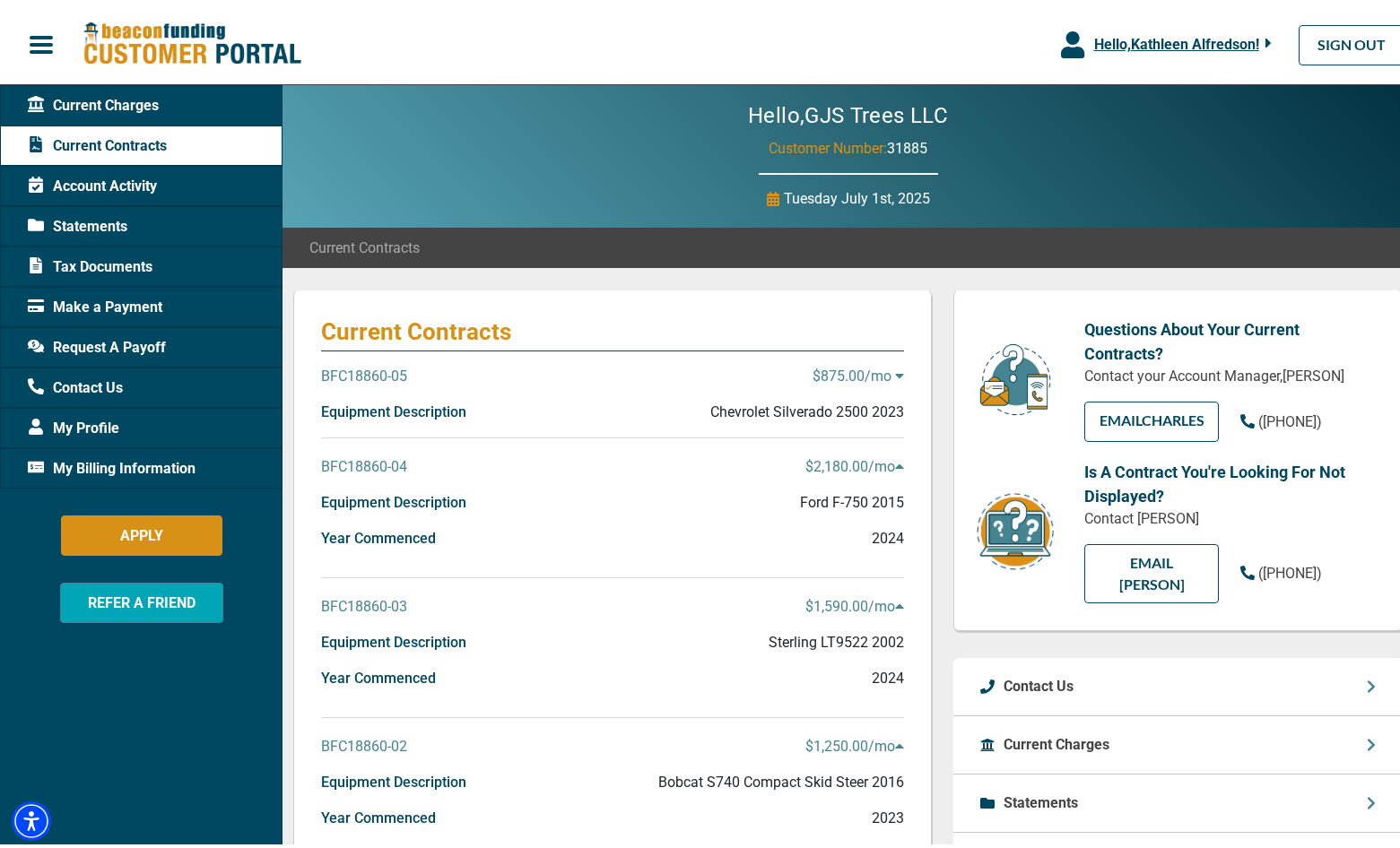 click on "Equipment Description" at bounding box center (394, 408) 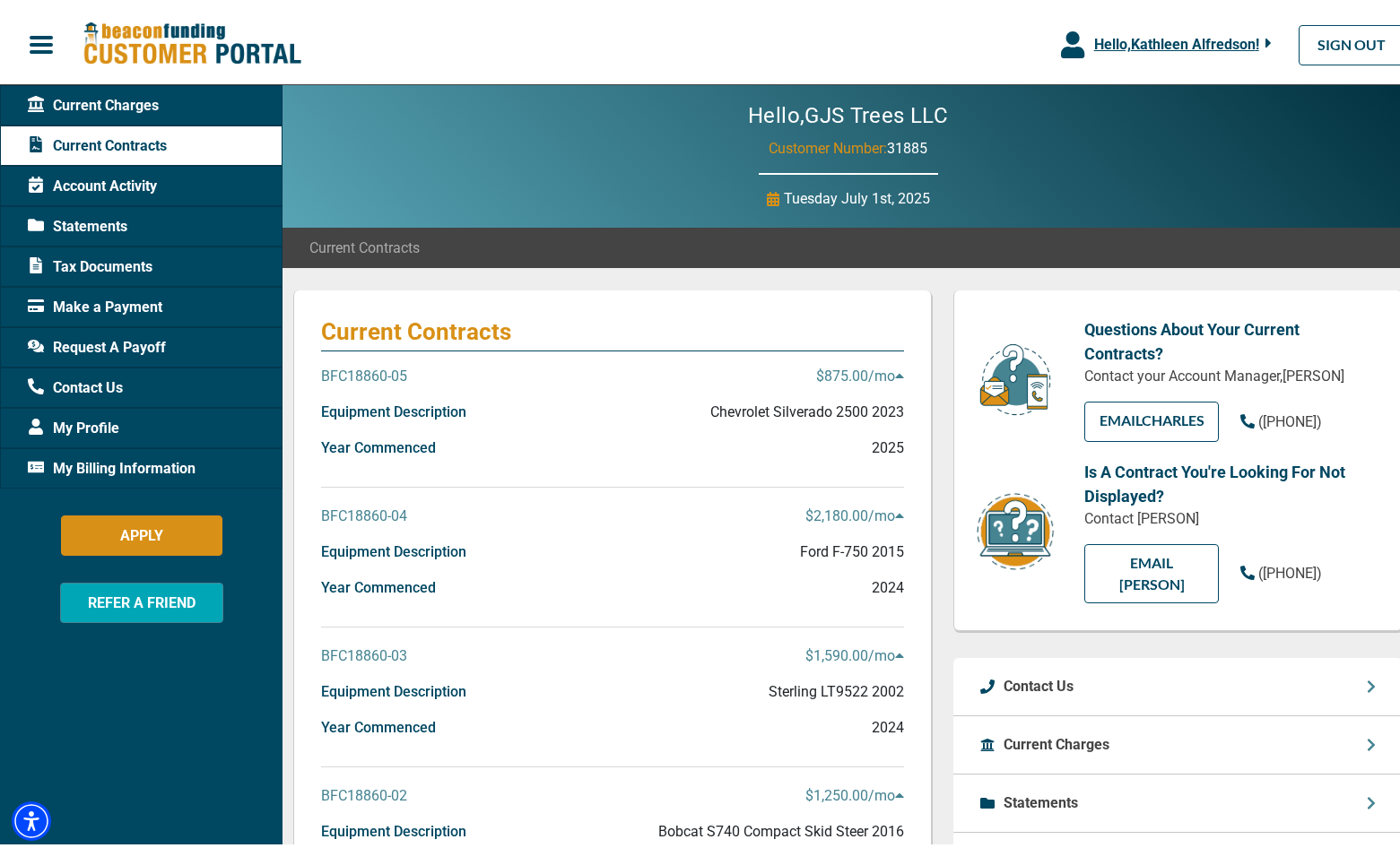 click on "Year Commenced" at bounding box center (378, 444) 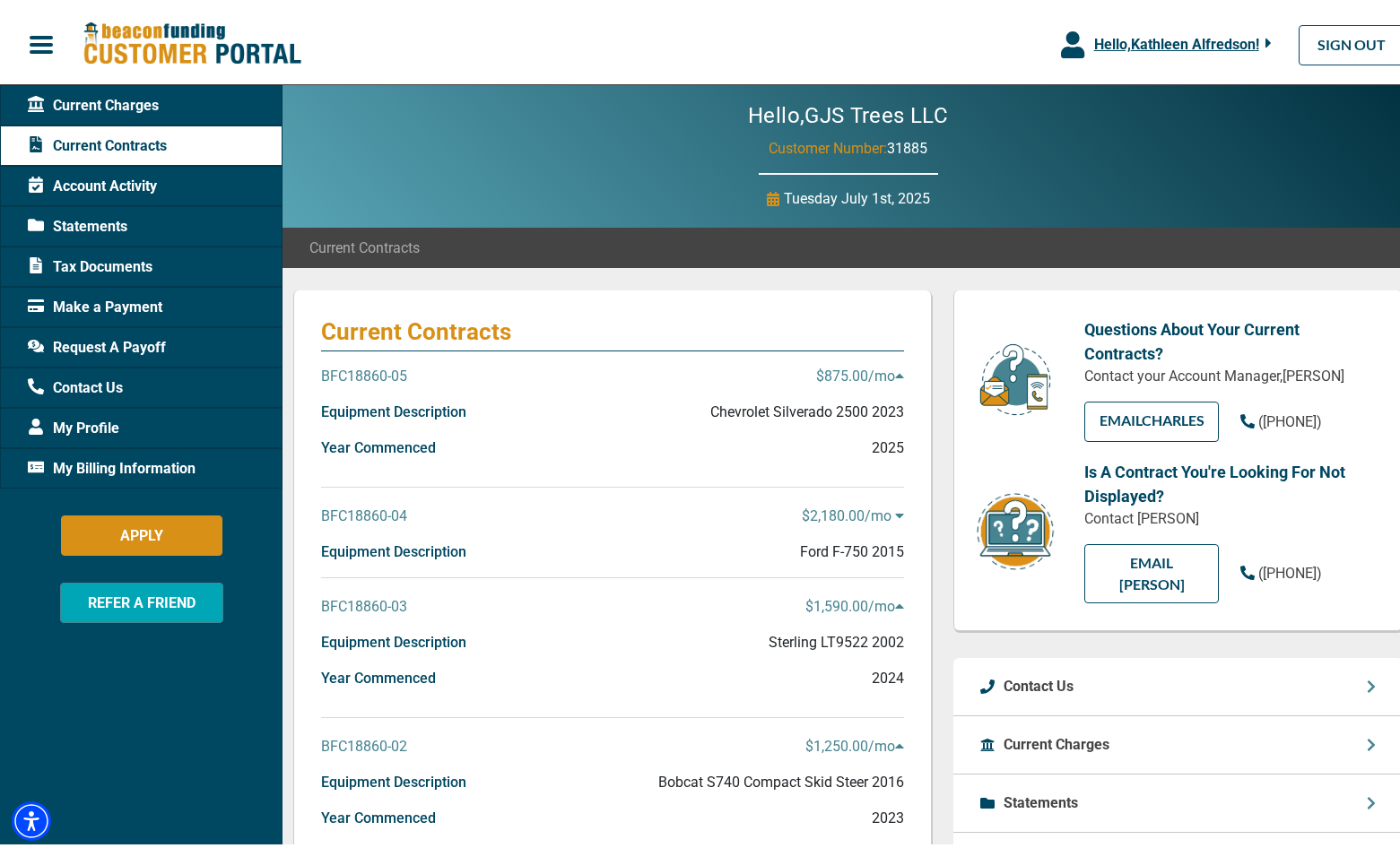 click on "BFC18860-04" at bounding box center (364, 512) 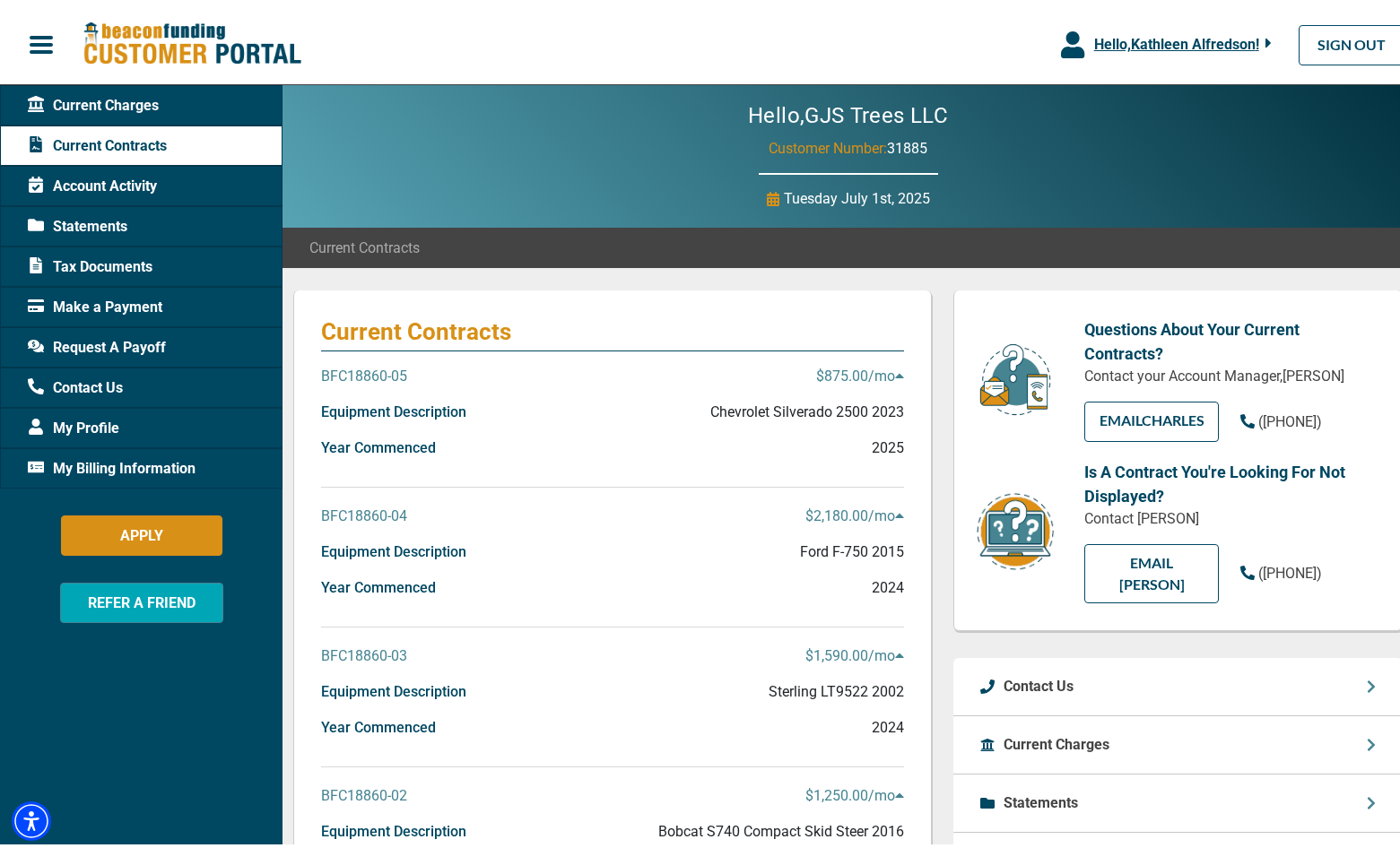 click on "$2,180.00 /mo" at bounding box center (860, 372) 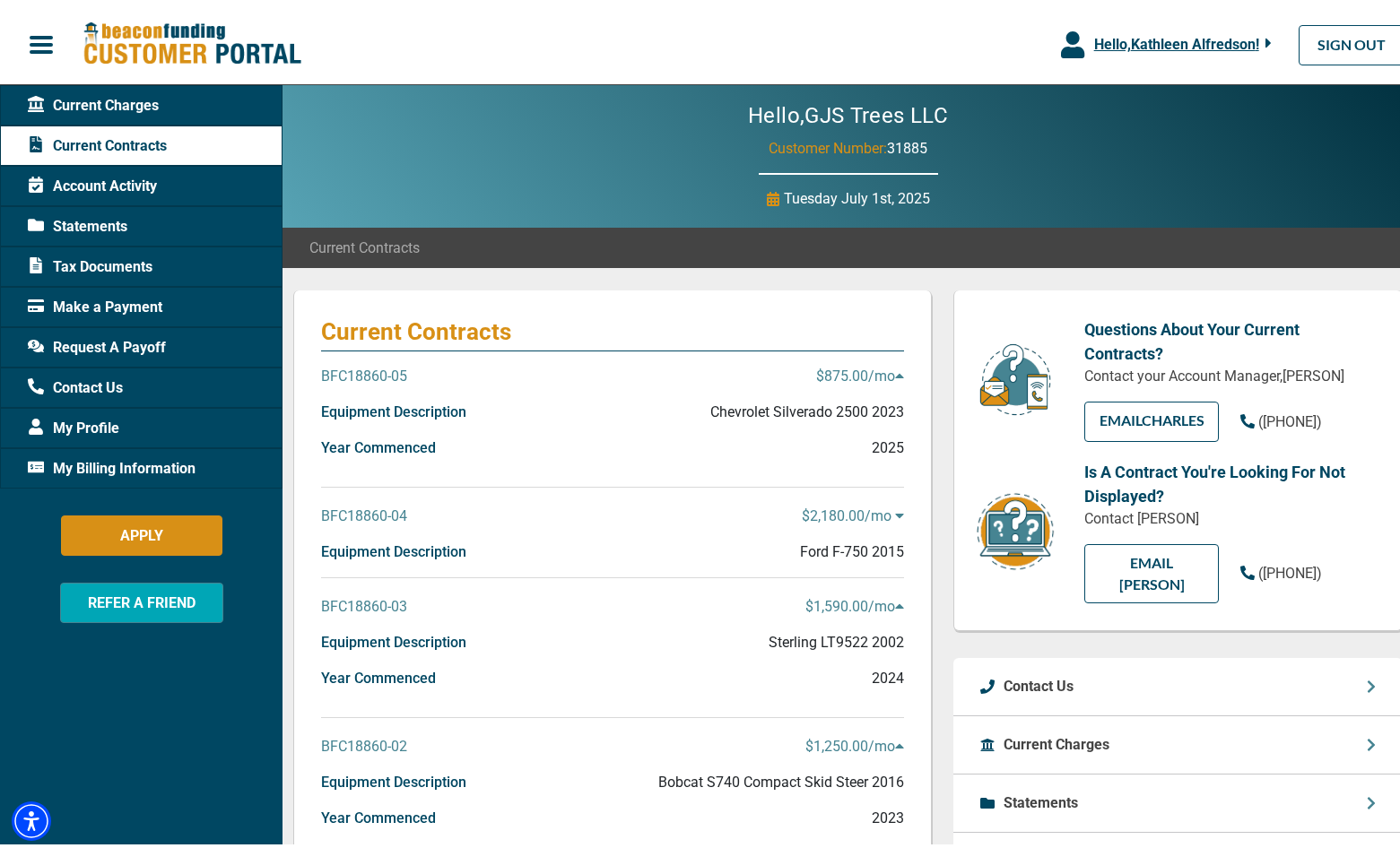 click on "$2,180.00 /mo" at bounding box center [853, 512] 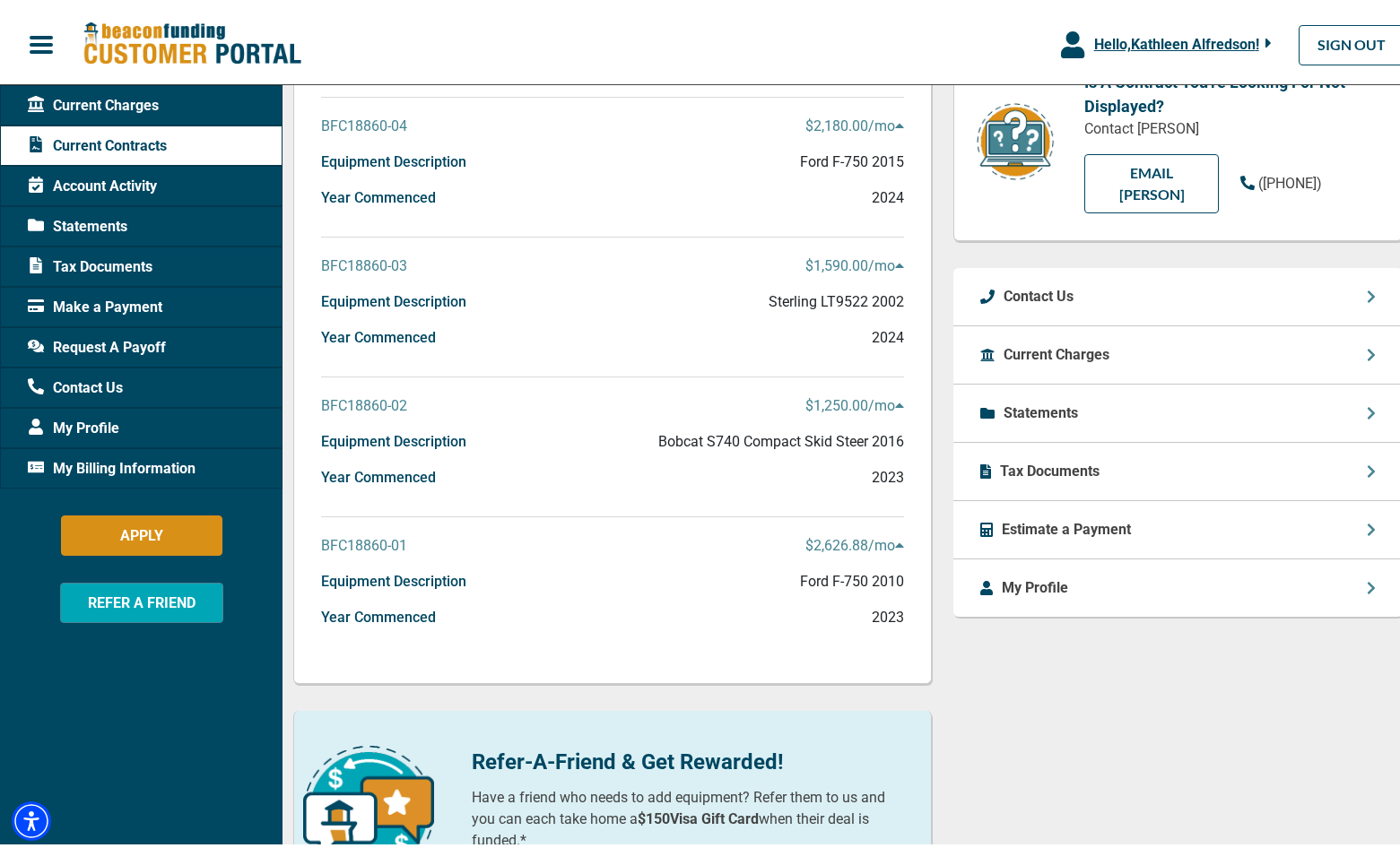 scroll, scrollTop: 359, scrollLeft: 0, axis: vertical 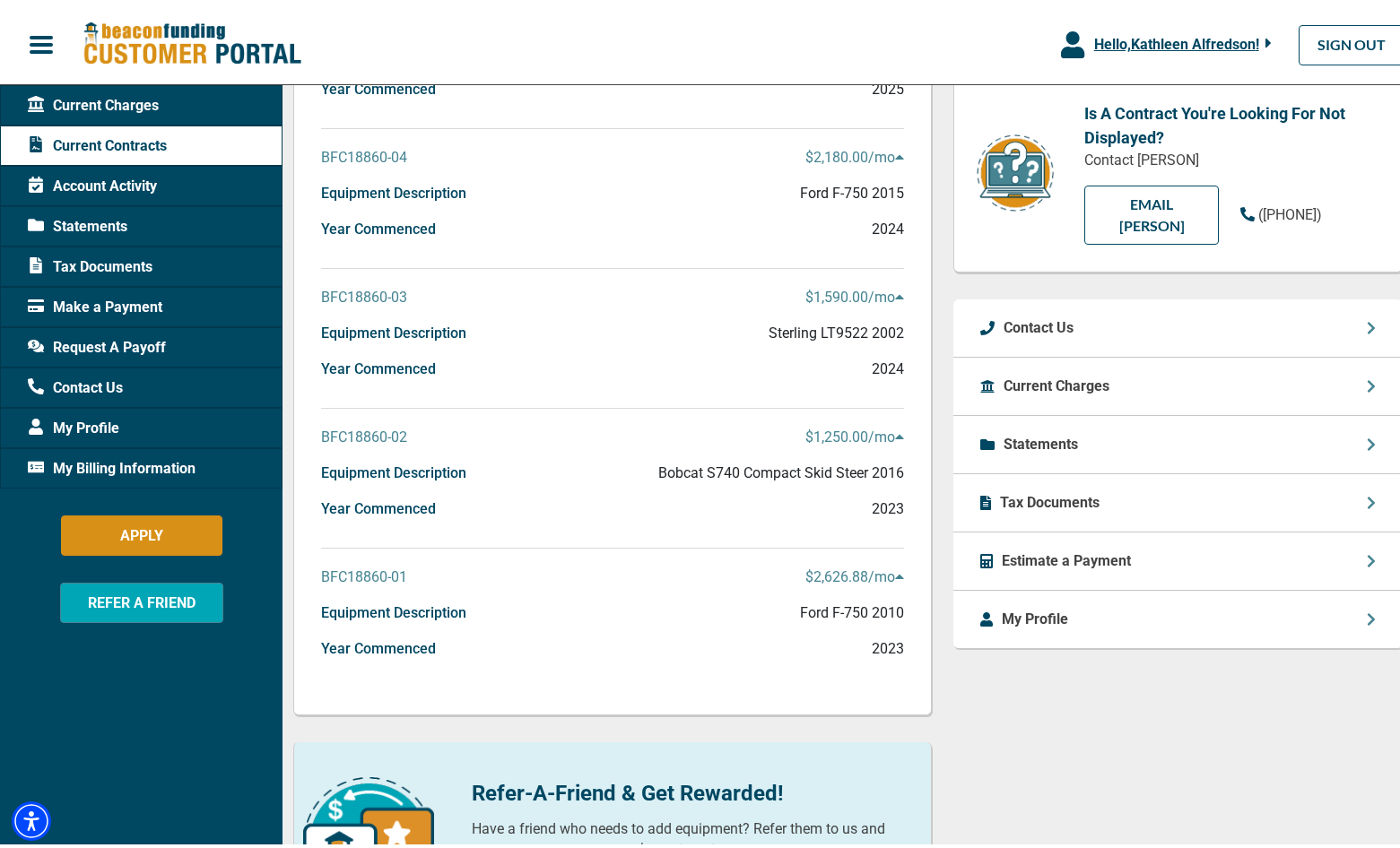 click on "Tax Documents" at bounding box center (1039, 324) 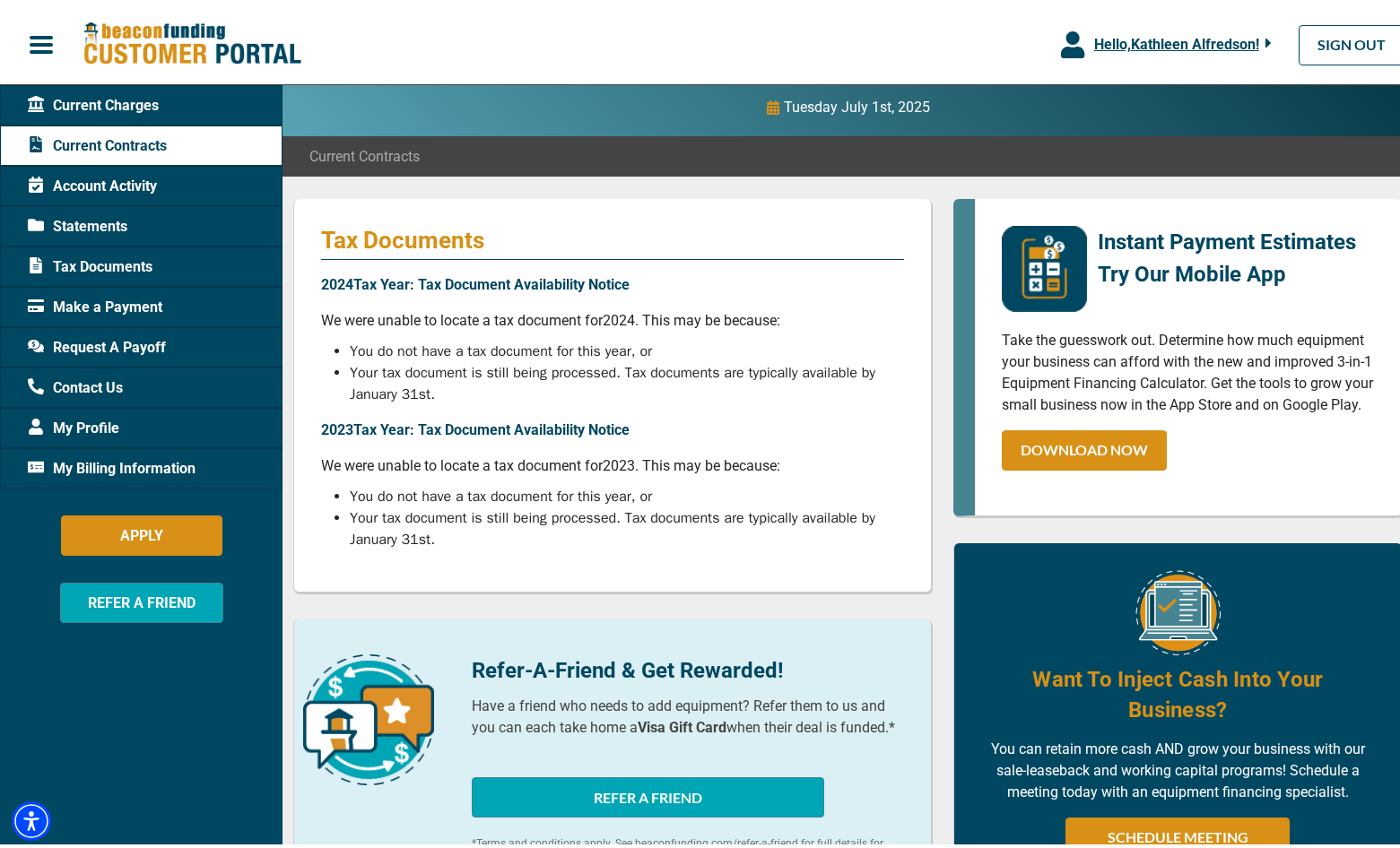 scroll, scrollTop: 0, scrollLeft: 0, axis: both 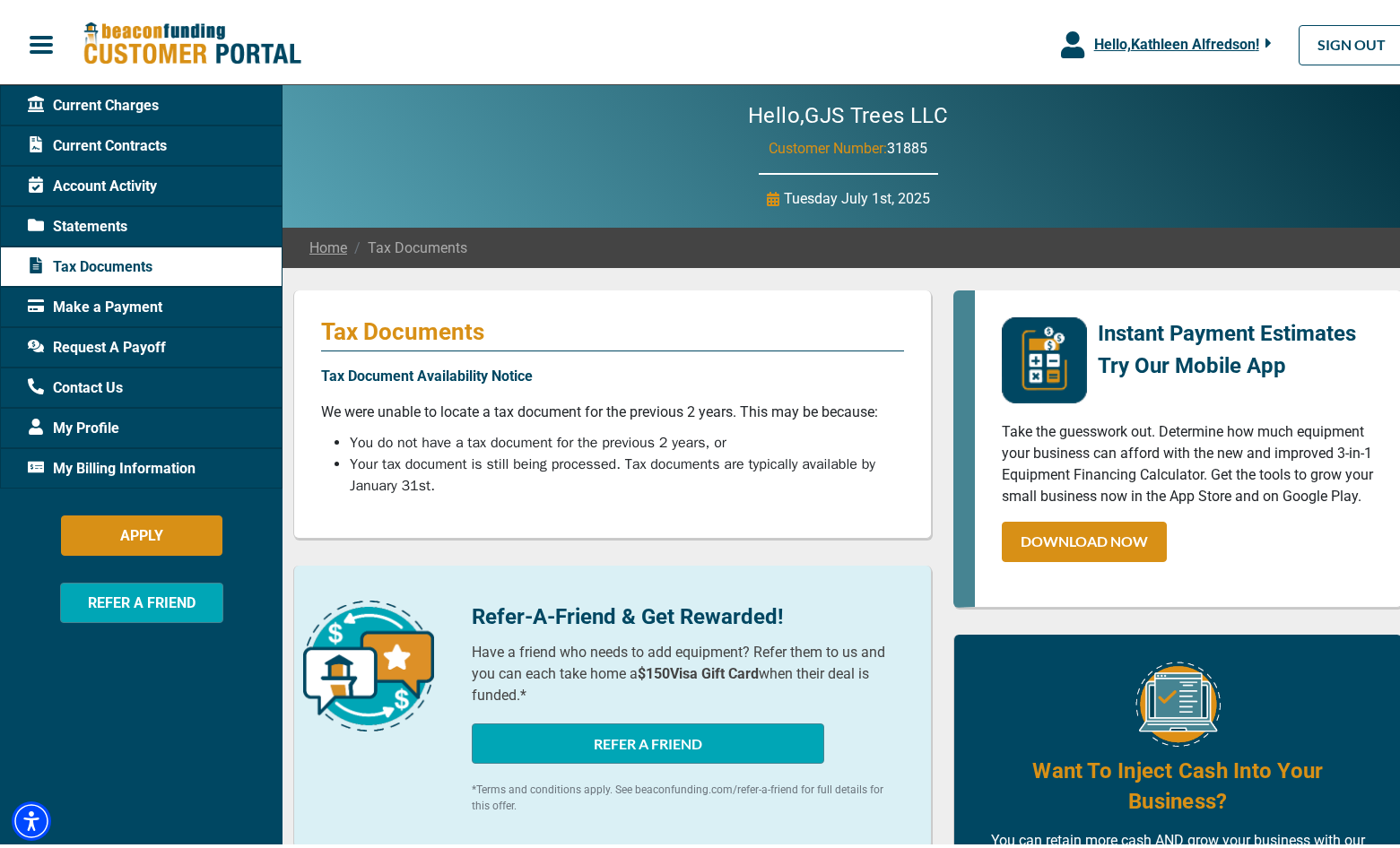 click on "Tax Document Availability Notice" at bounding box center [613, 372] 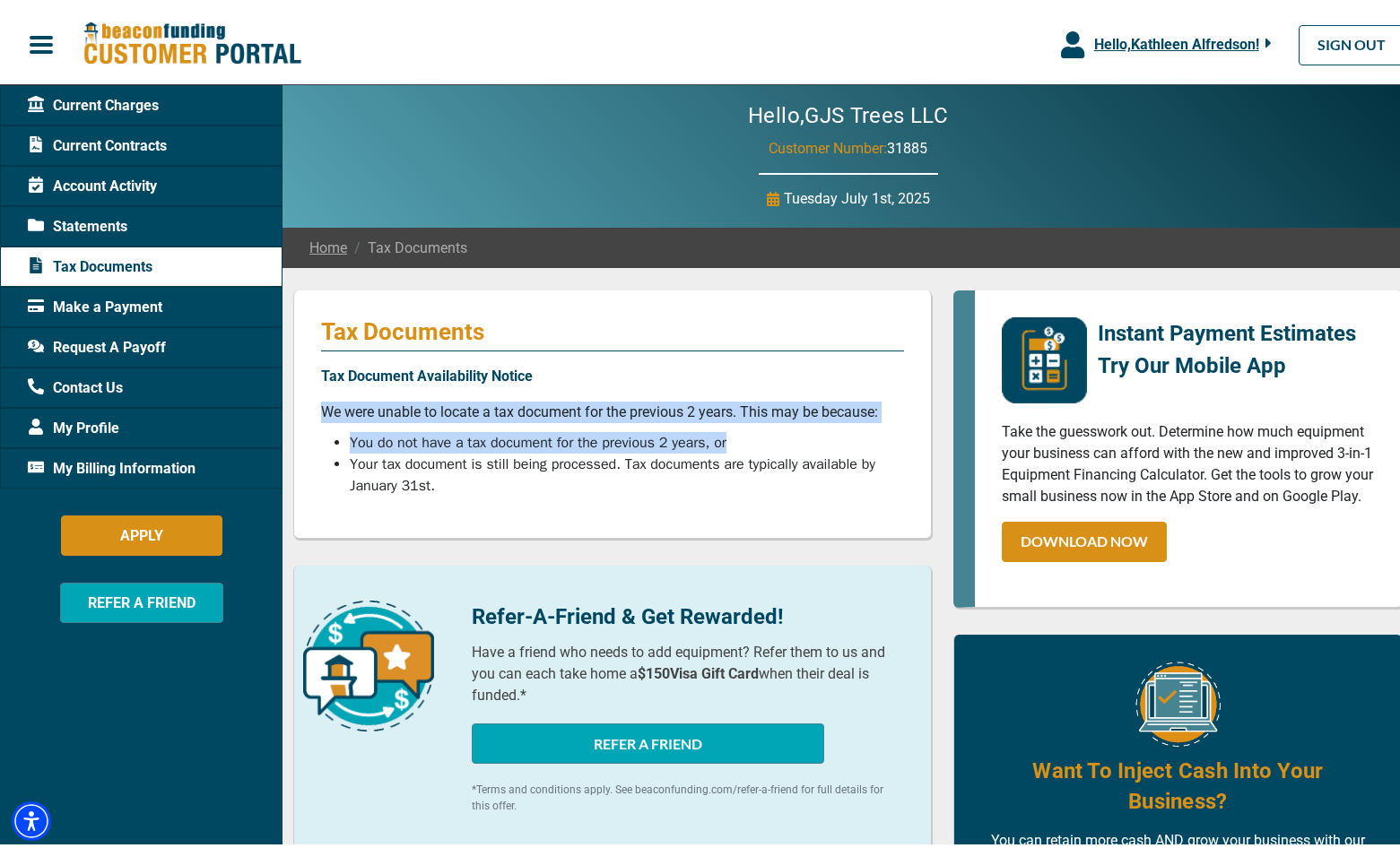drag, startPoint x: 314, startPoint y: 409, endPoint x: 813, endPoint y: 428, distance: 499.36159 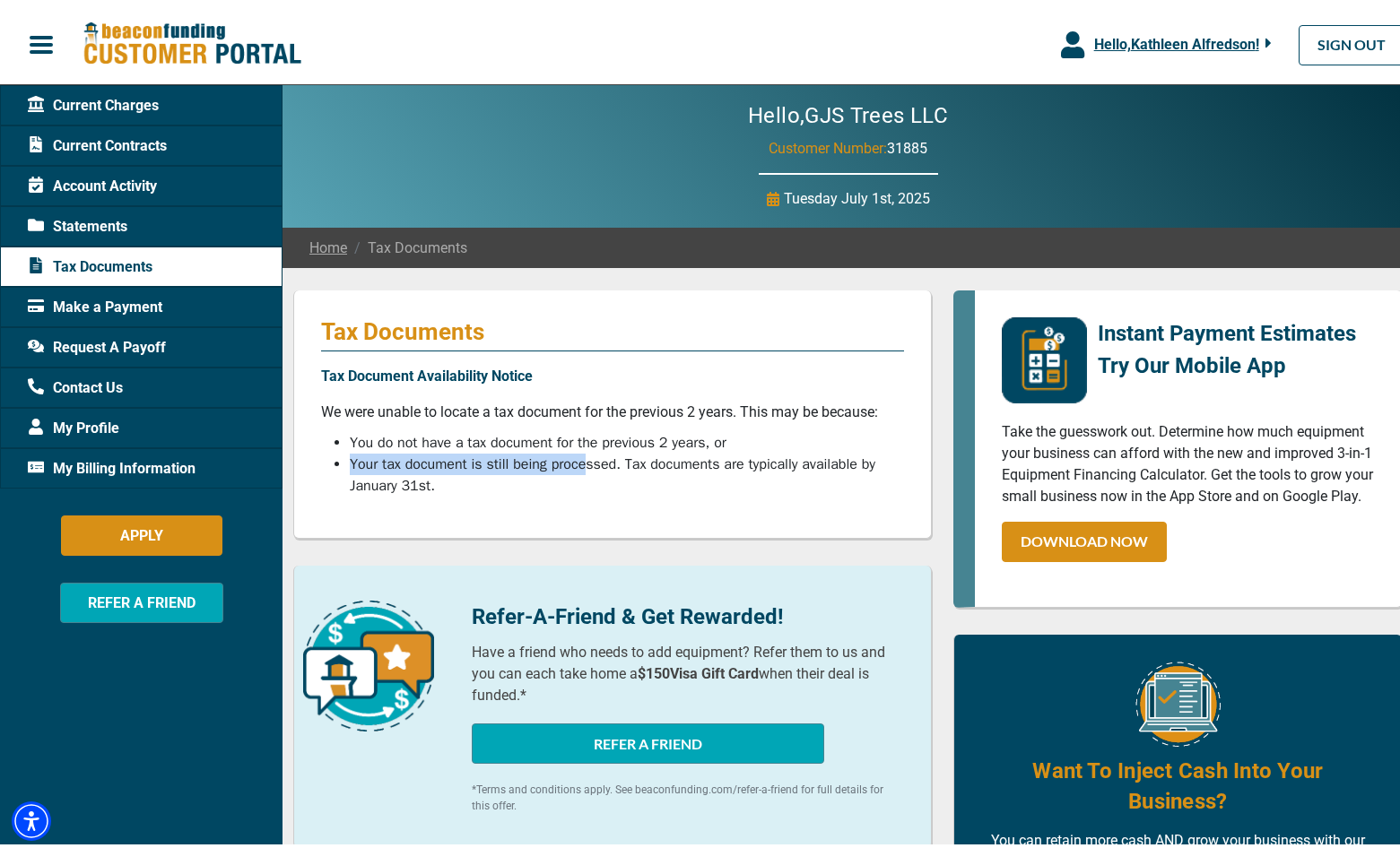 drag, startPoint x: 336, startPoint y: 453, endPoint x: 589, endPoint y: 453, distance: 253 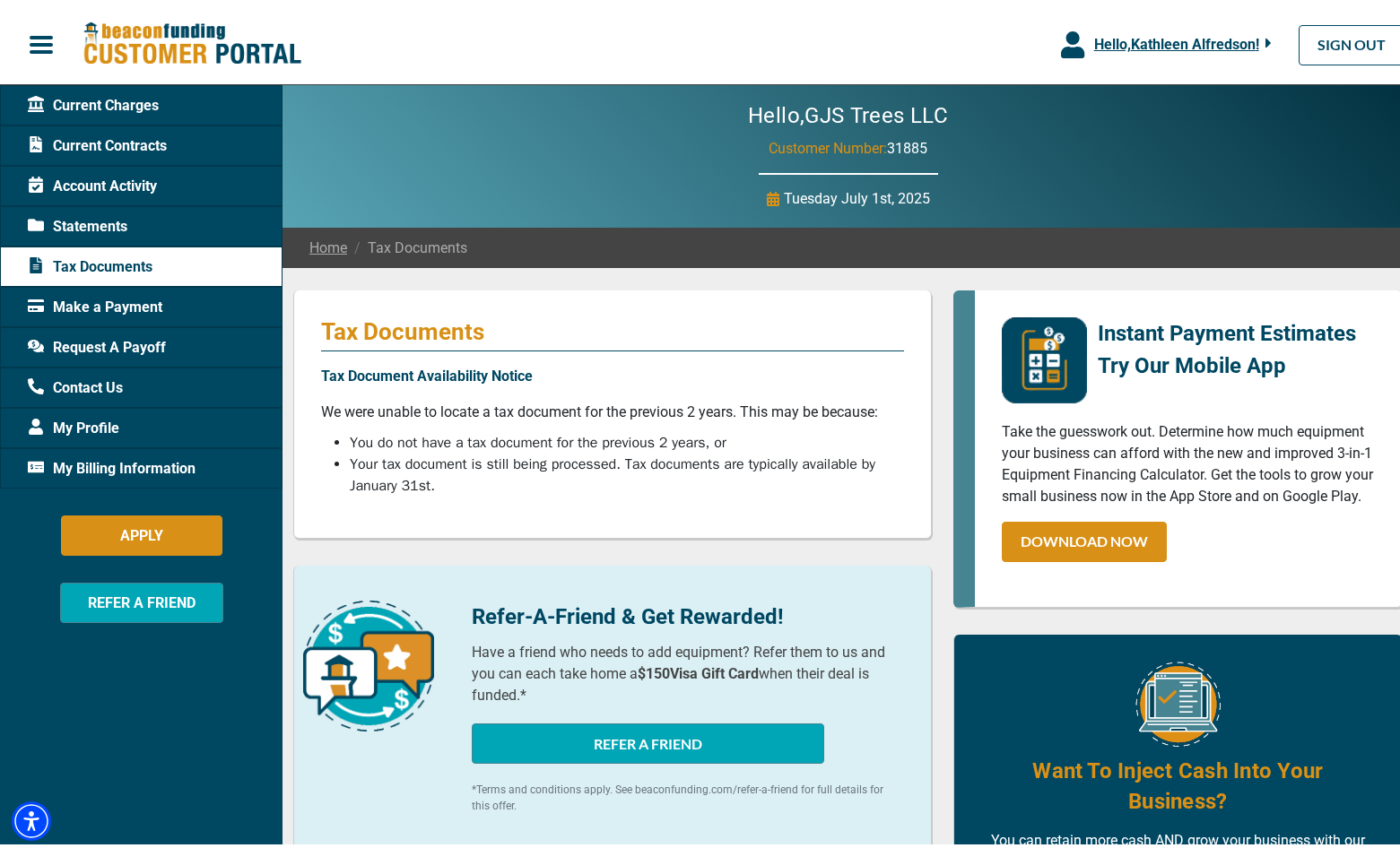 drag, startPoint x: 589, startPoint y: 453, endPoint x: 511, endPoint y: 482, distance: 83.21658 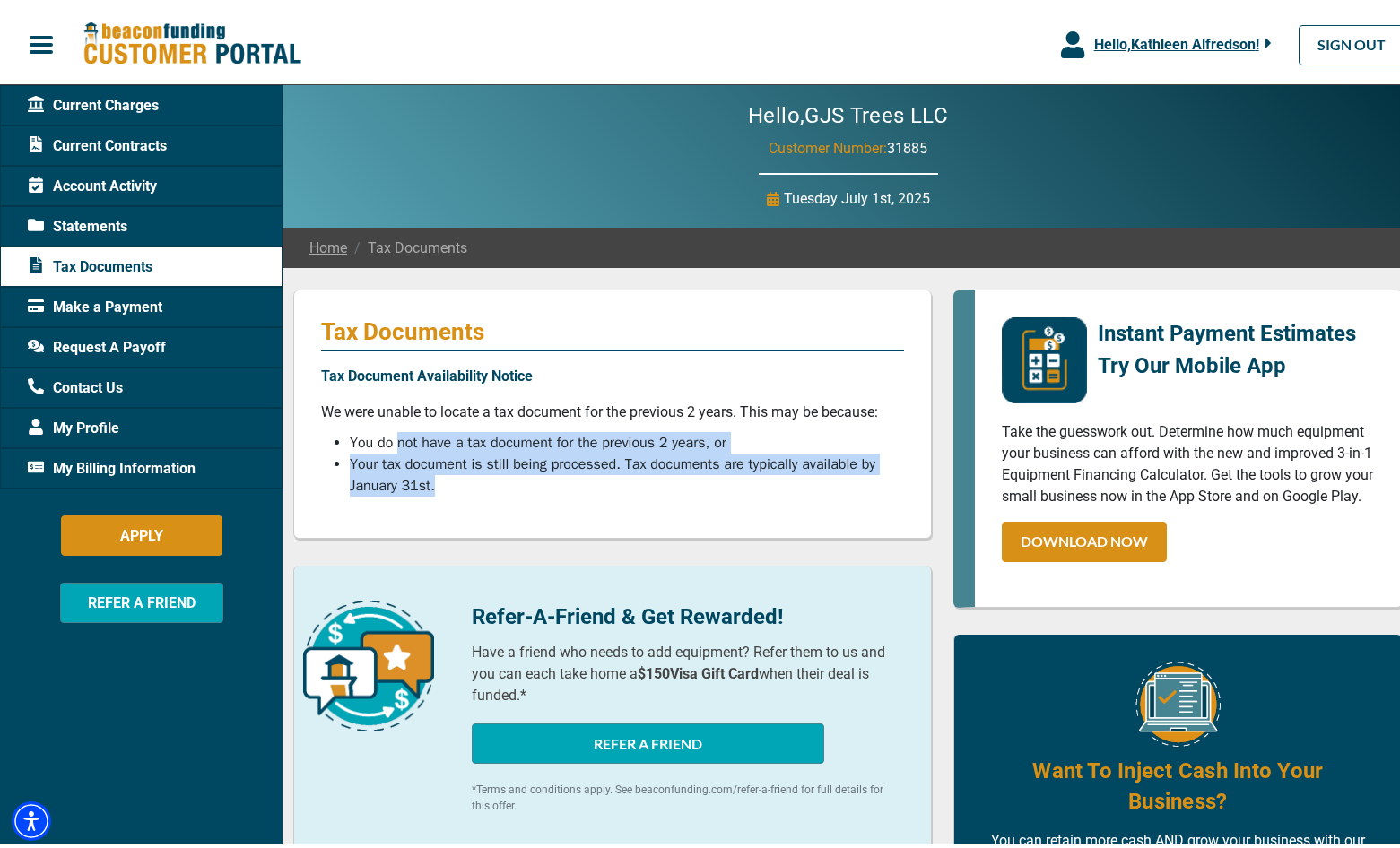 drag, startPoint x: 400, startPoint y: 442, endPoint x: 651, endPoint y: 476, distance: 253.2923 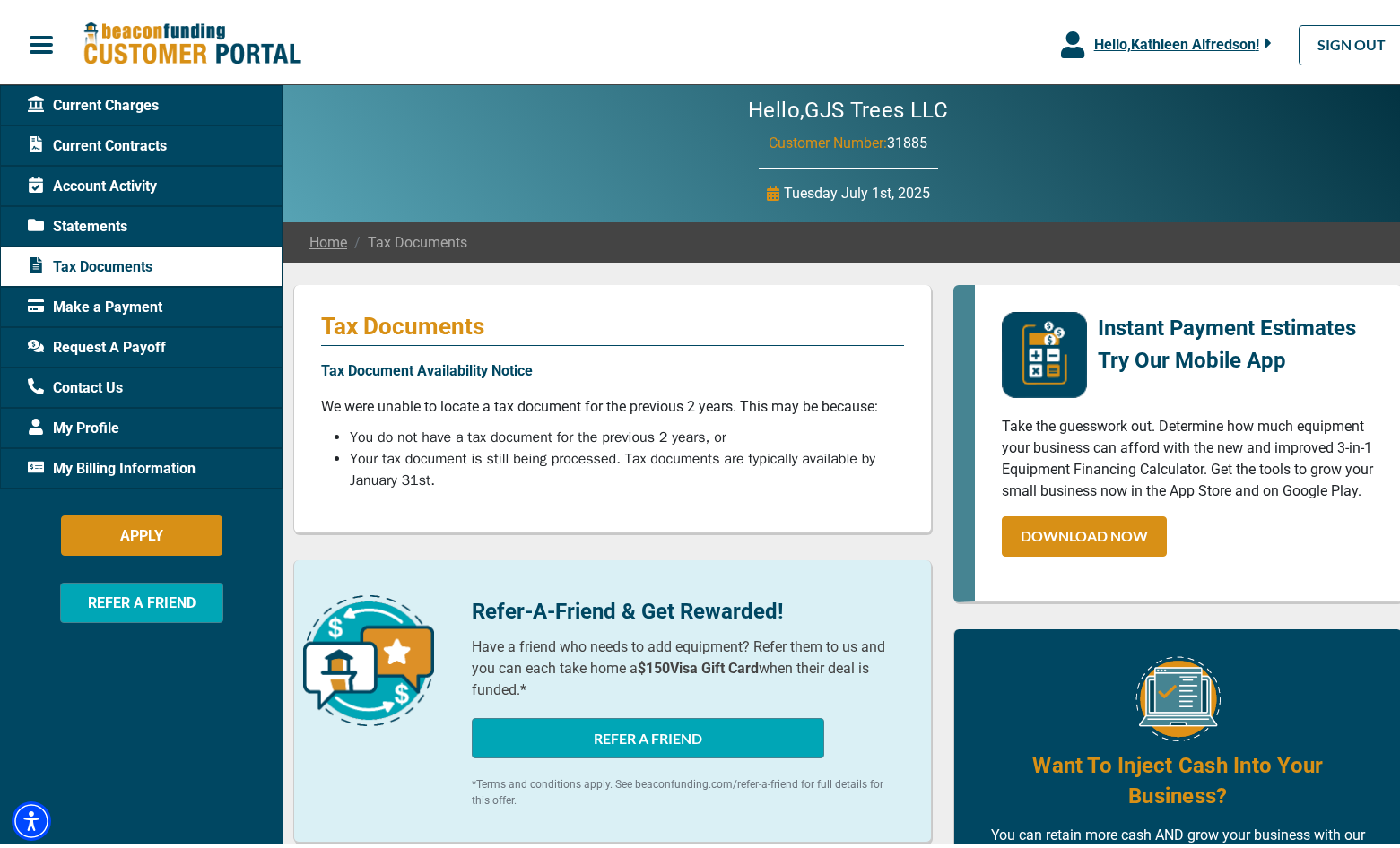 scroll, scrollTop: 0, scrollLeft: 0, axis: both 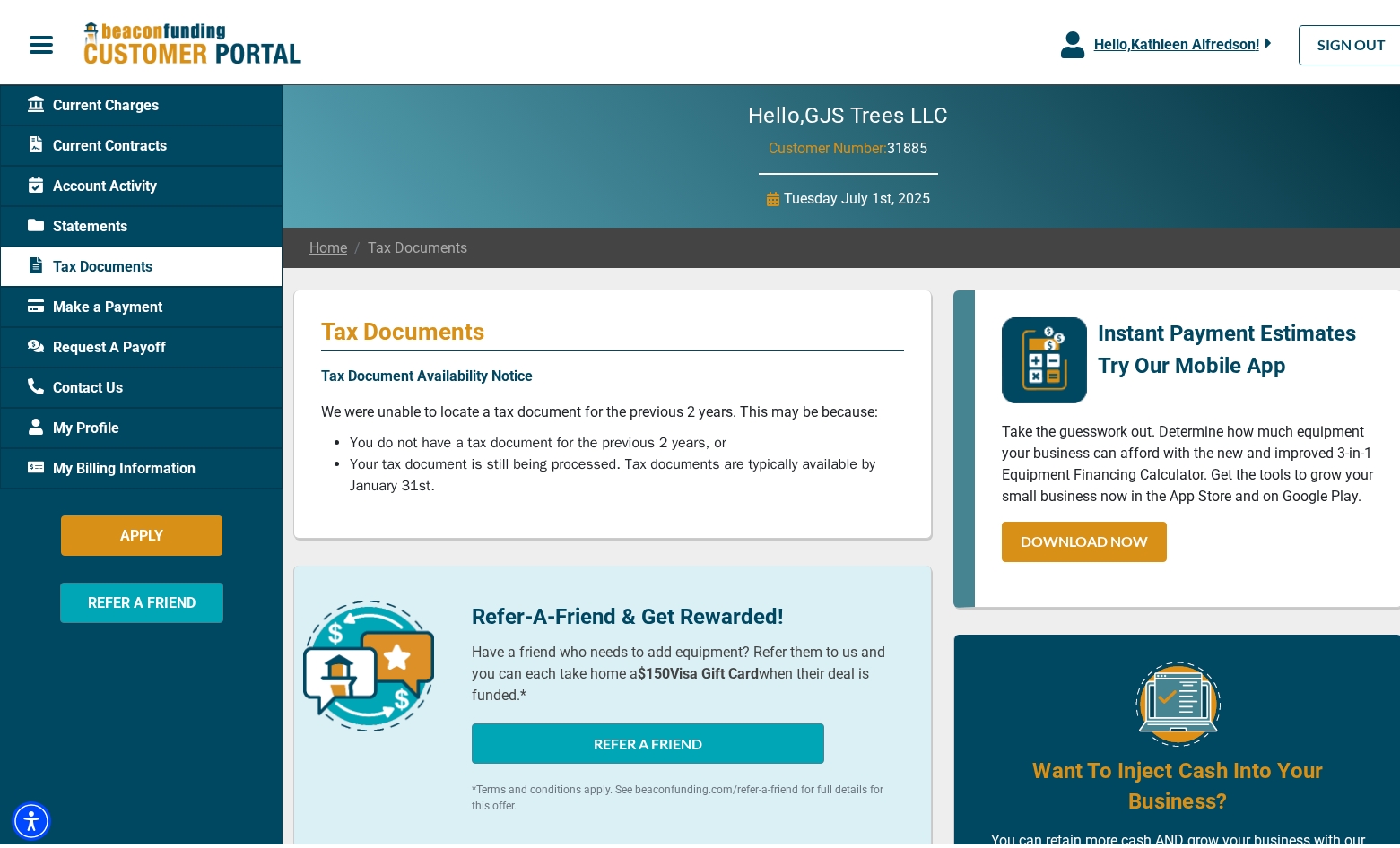 click on "Statements" at bounding box center [77, 222] 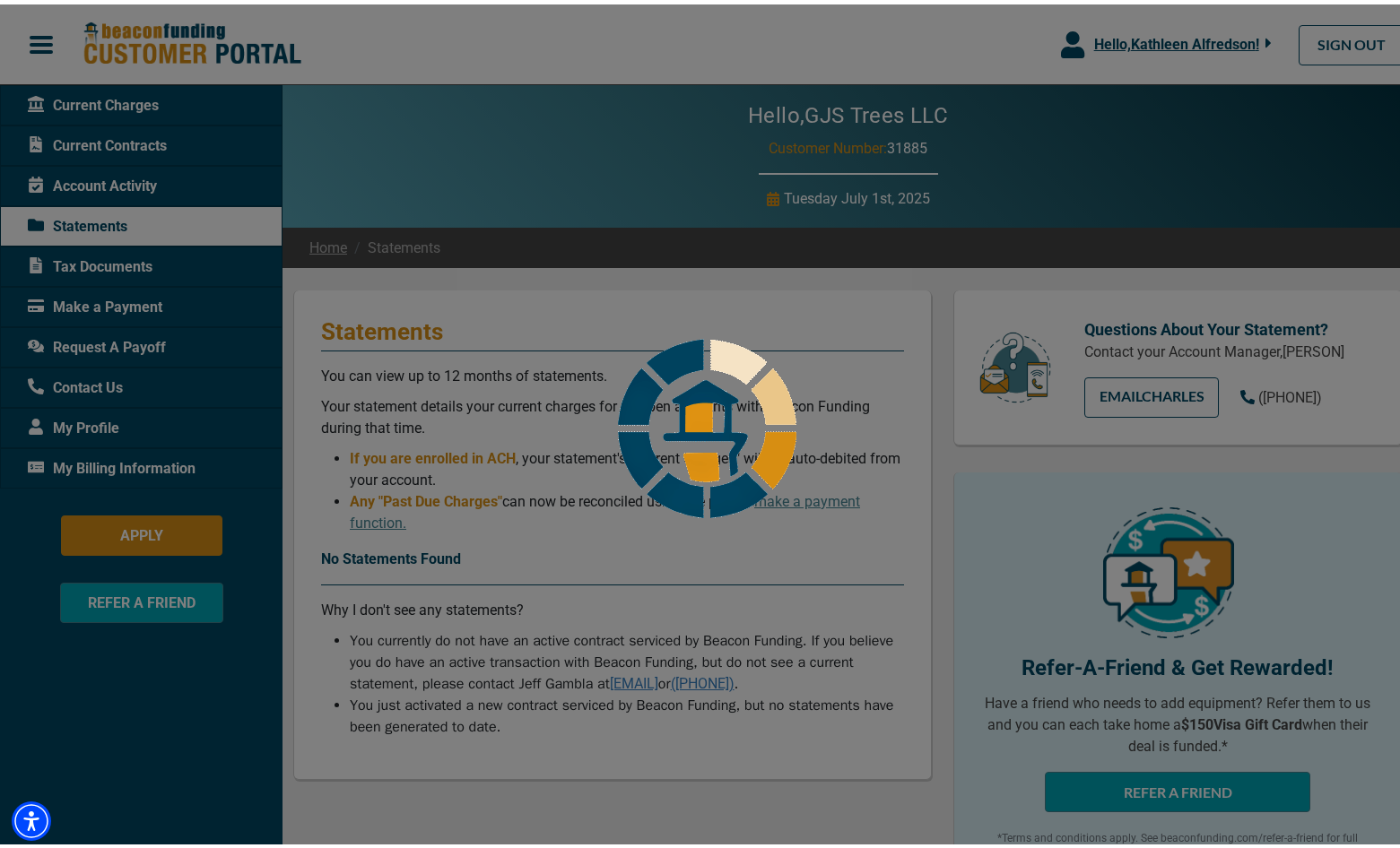 click at bounding box center (707, 424) 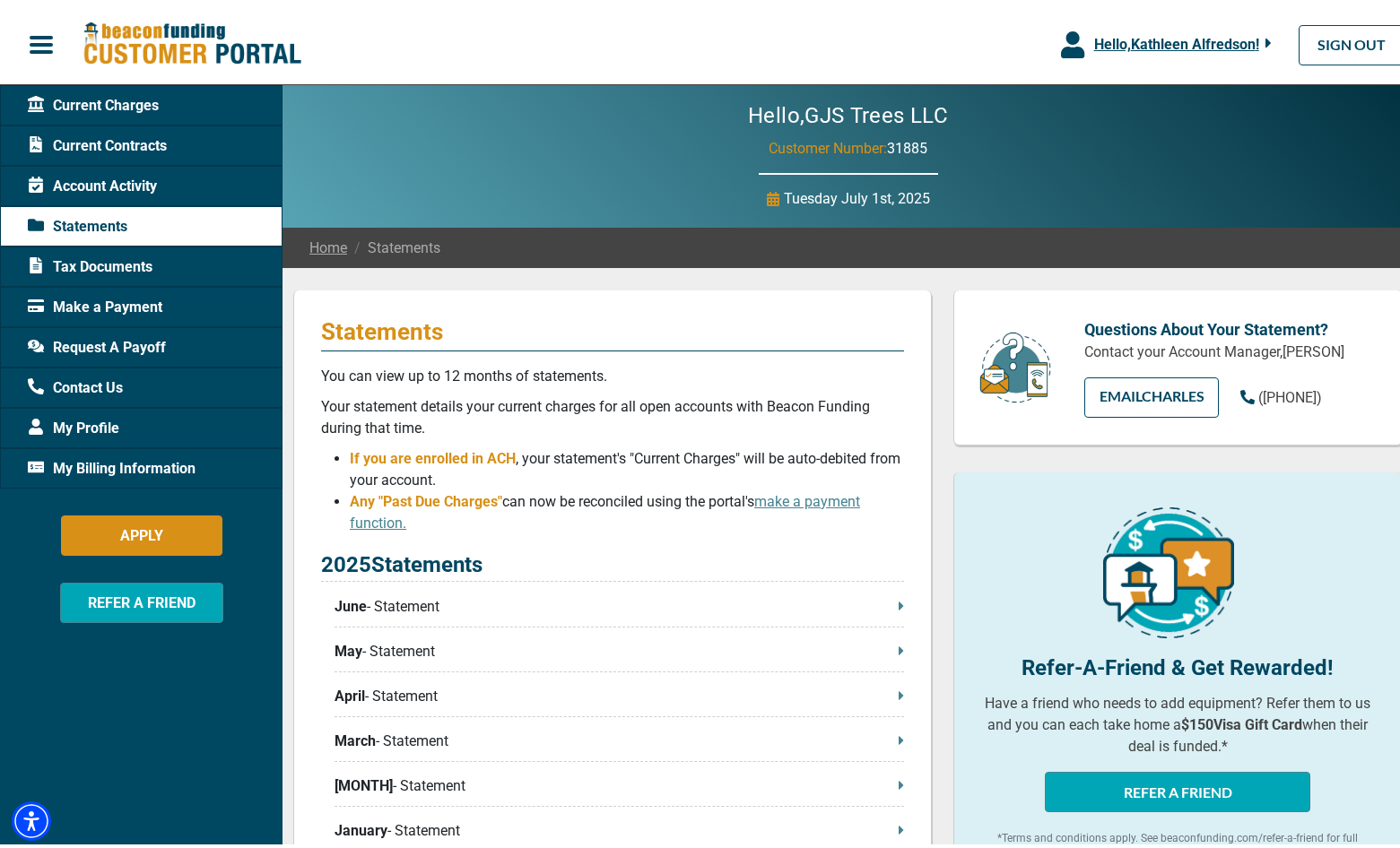click on "Current Contracts" at bounding box center [97, 142] 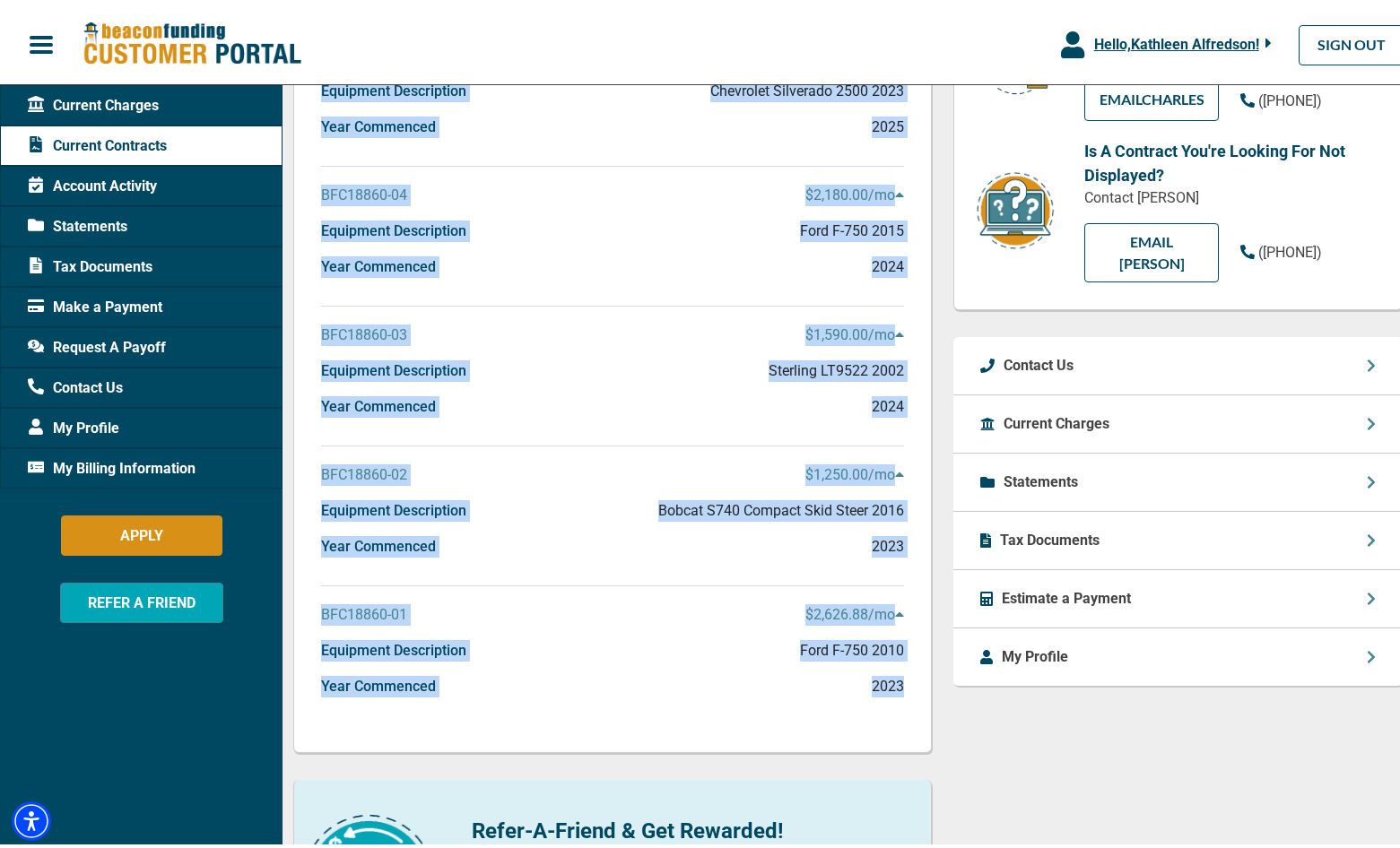 scroll, scrollTop: 359, scrollLeft: 0, axis: vertical 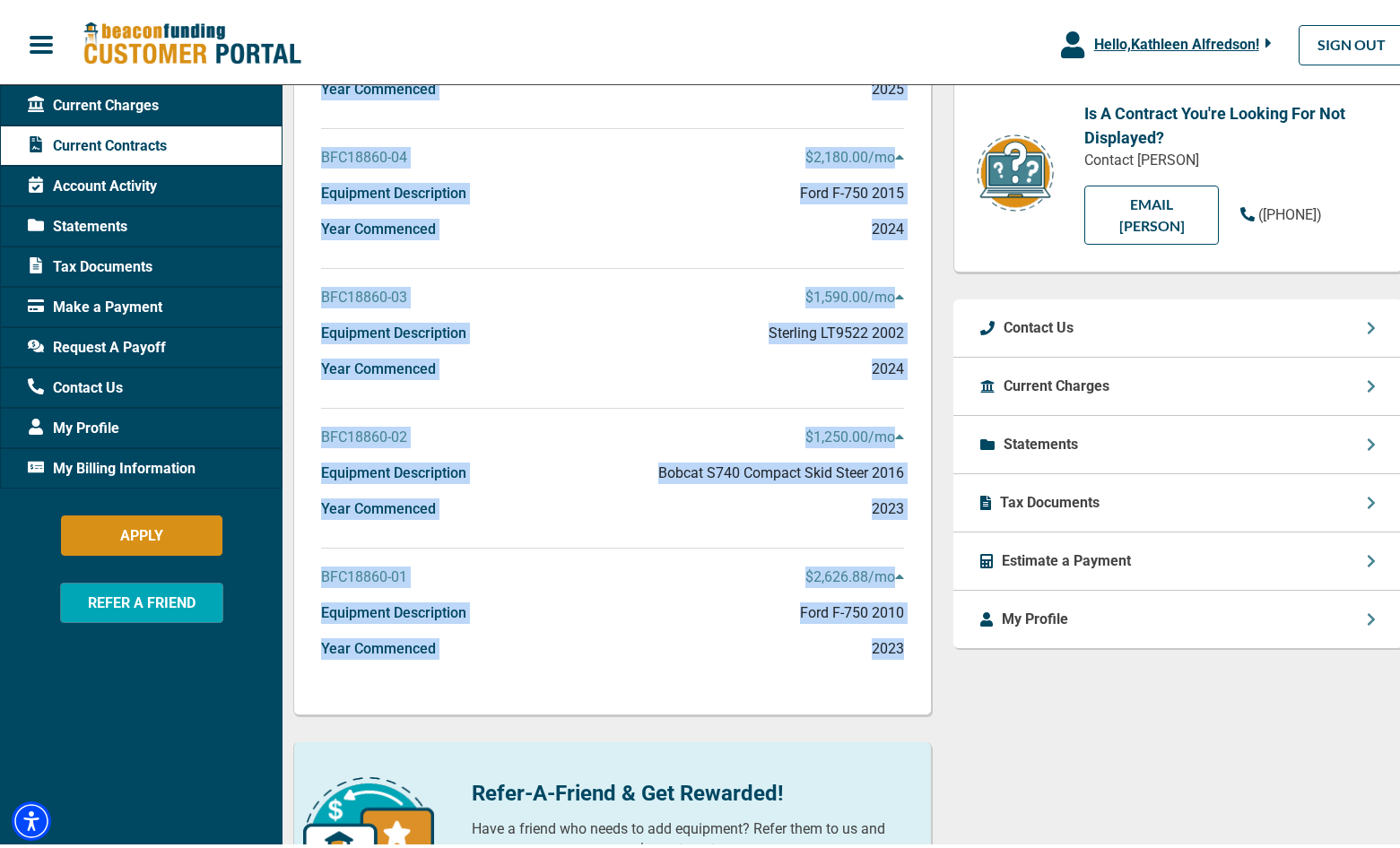 drag, startPoint x: 306, startPoint y: 320, endPoint x: 914, endPoint y: 684, distance: 708.6325 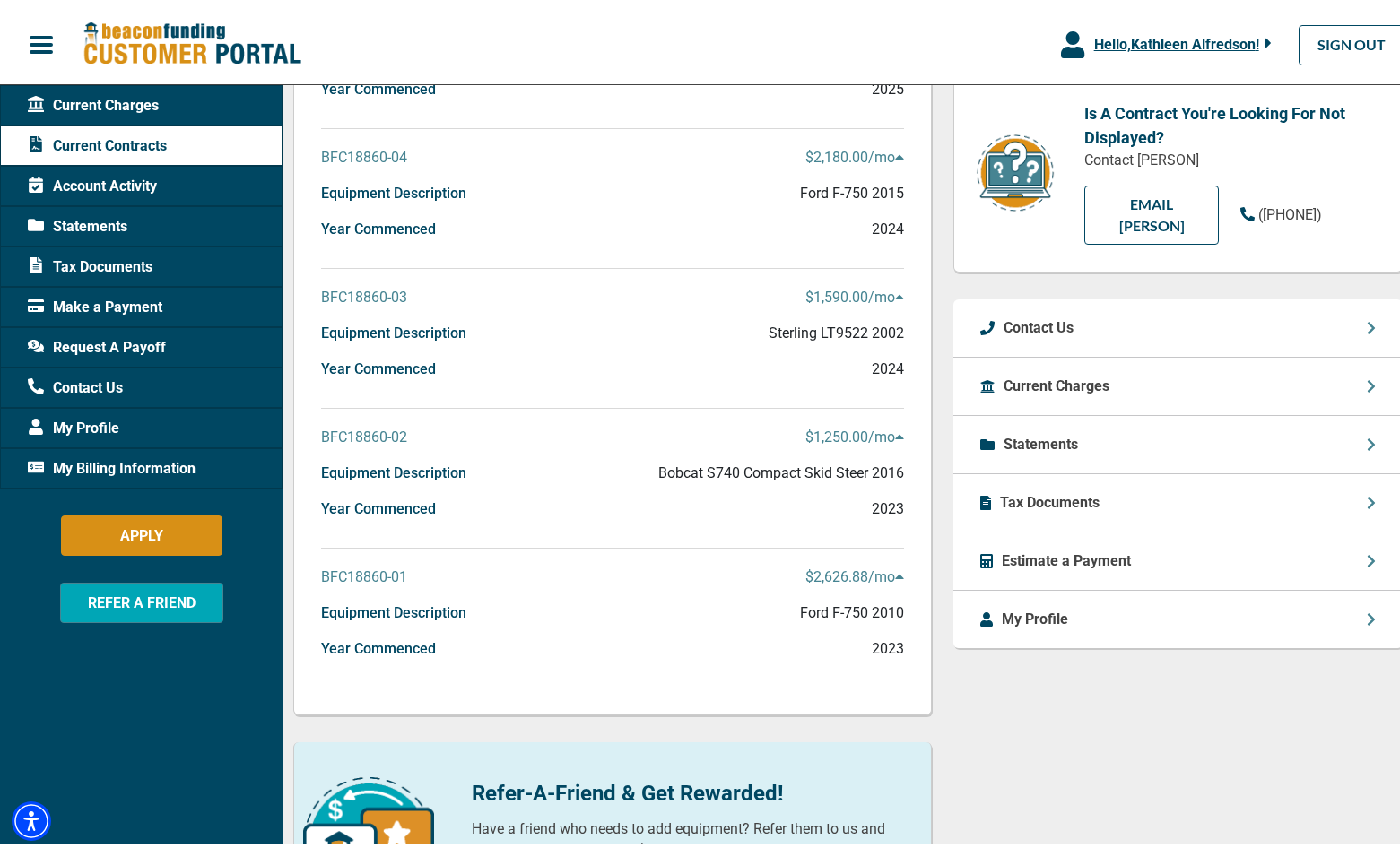 drag, startPoint x: 914, startPoint y: 684, endPoint x: 1048, endPoint y: 463, distance: 258.45116 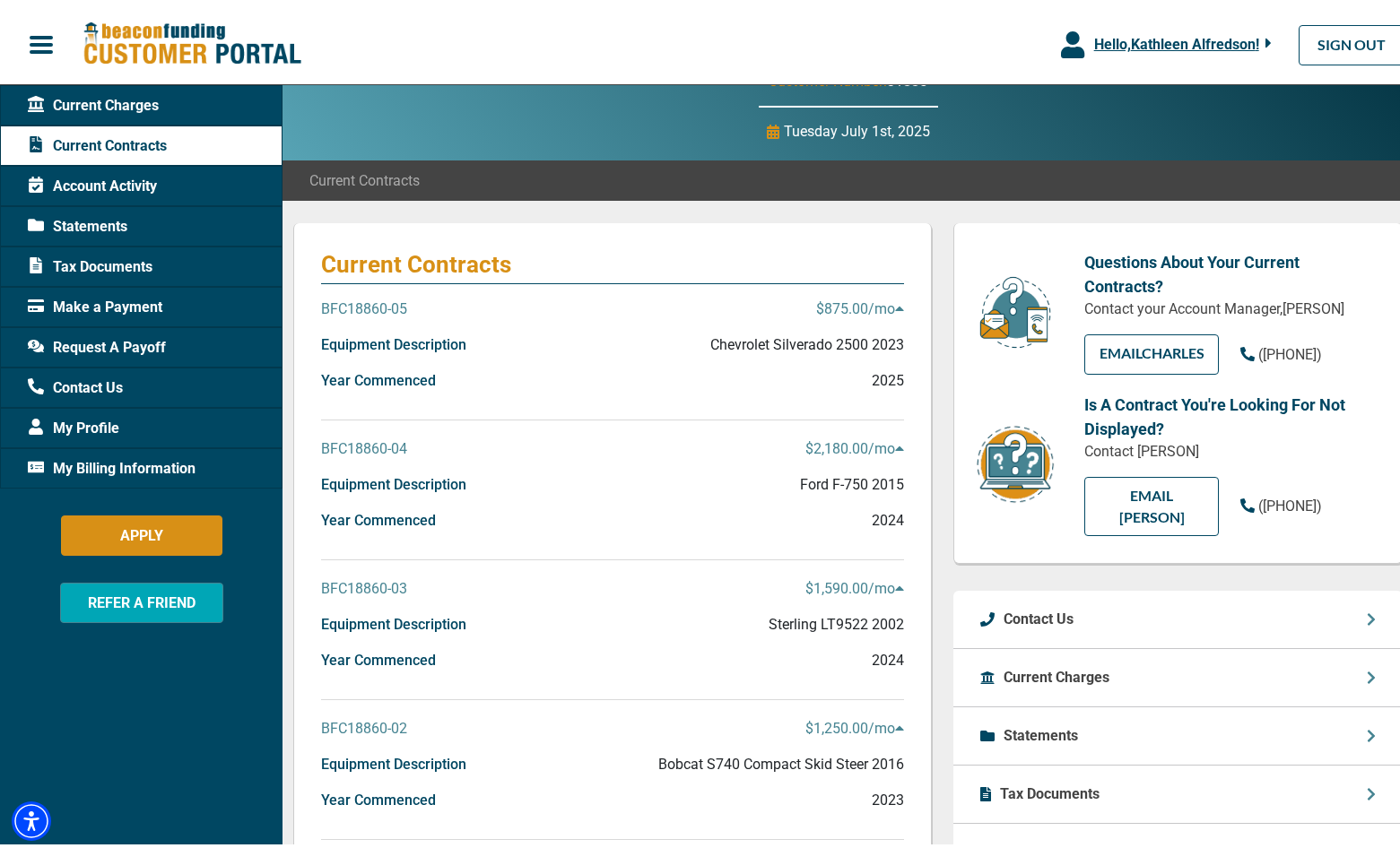 scroll, scrollTop: 0, scrollLeft: 0, axis: both 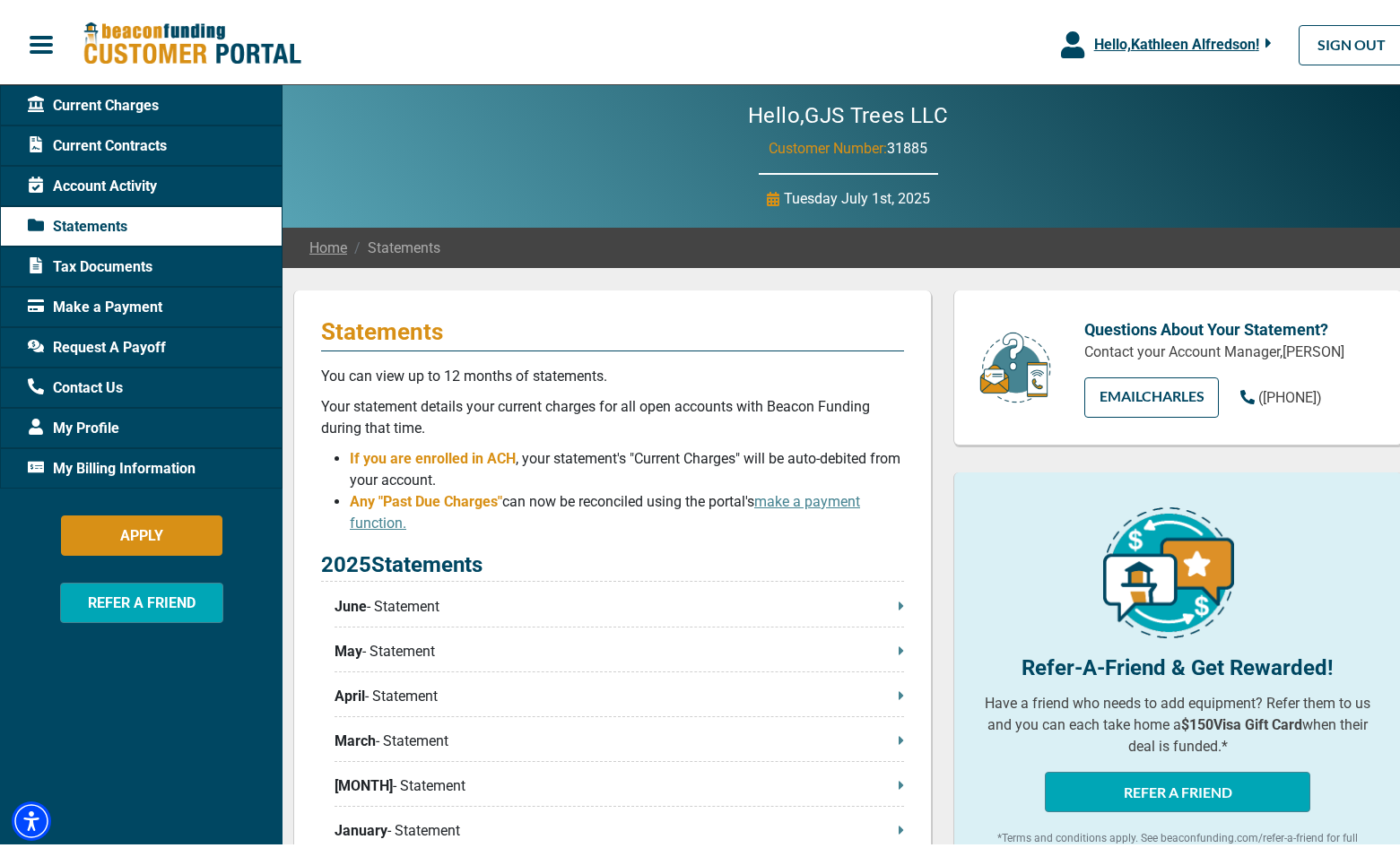 click on "June" at bounding box center (351, 602) 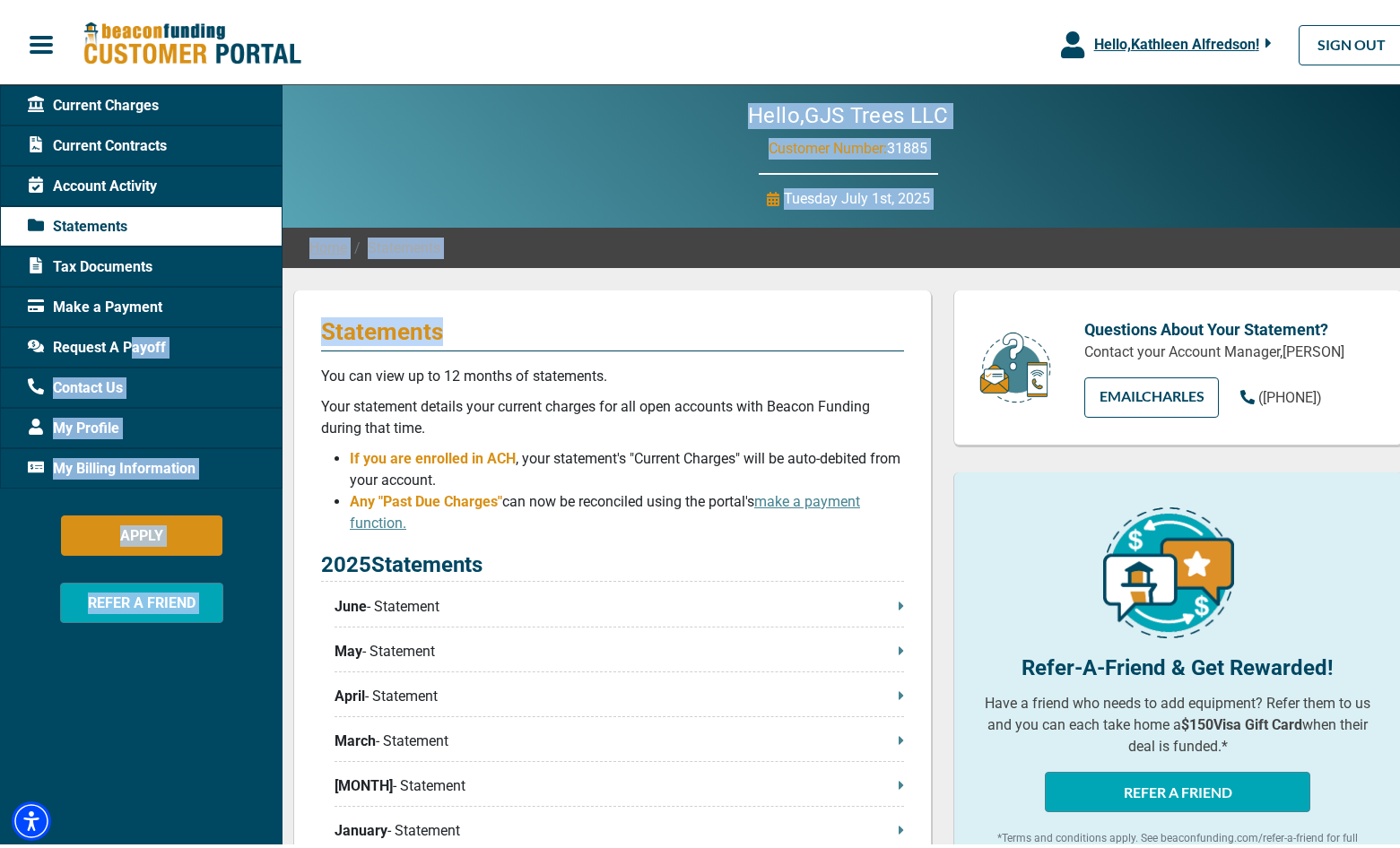 drag, startPoint x: 134, startPoint y: 346, endPoint x: 457, endPoint y: 282, distance: 329.27952 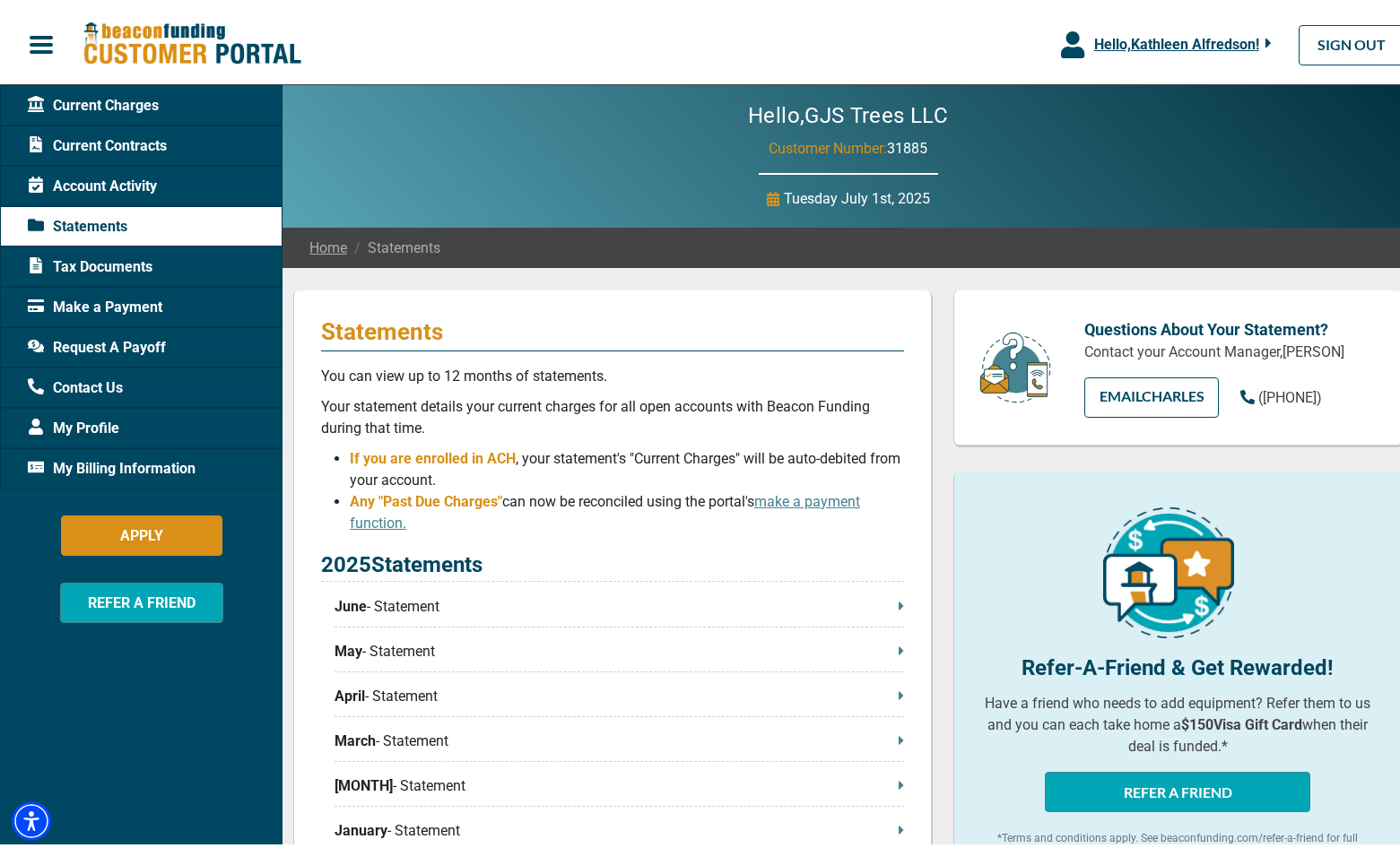 click on "Tax Documents" at bounding box center (90, 263) 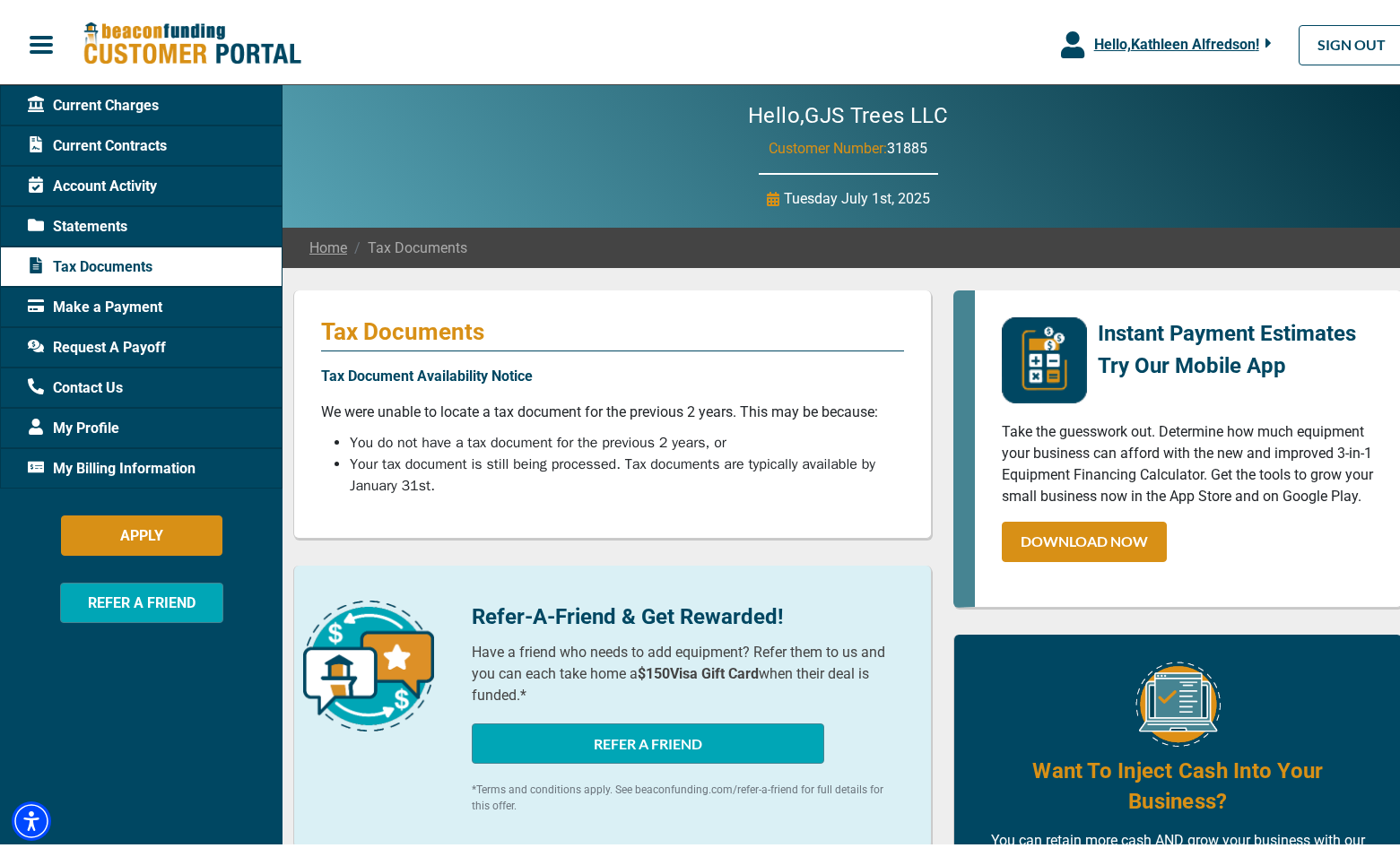 click on "Account Activity" at bounding box center [92, 182] 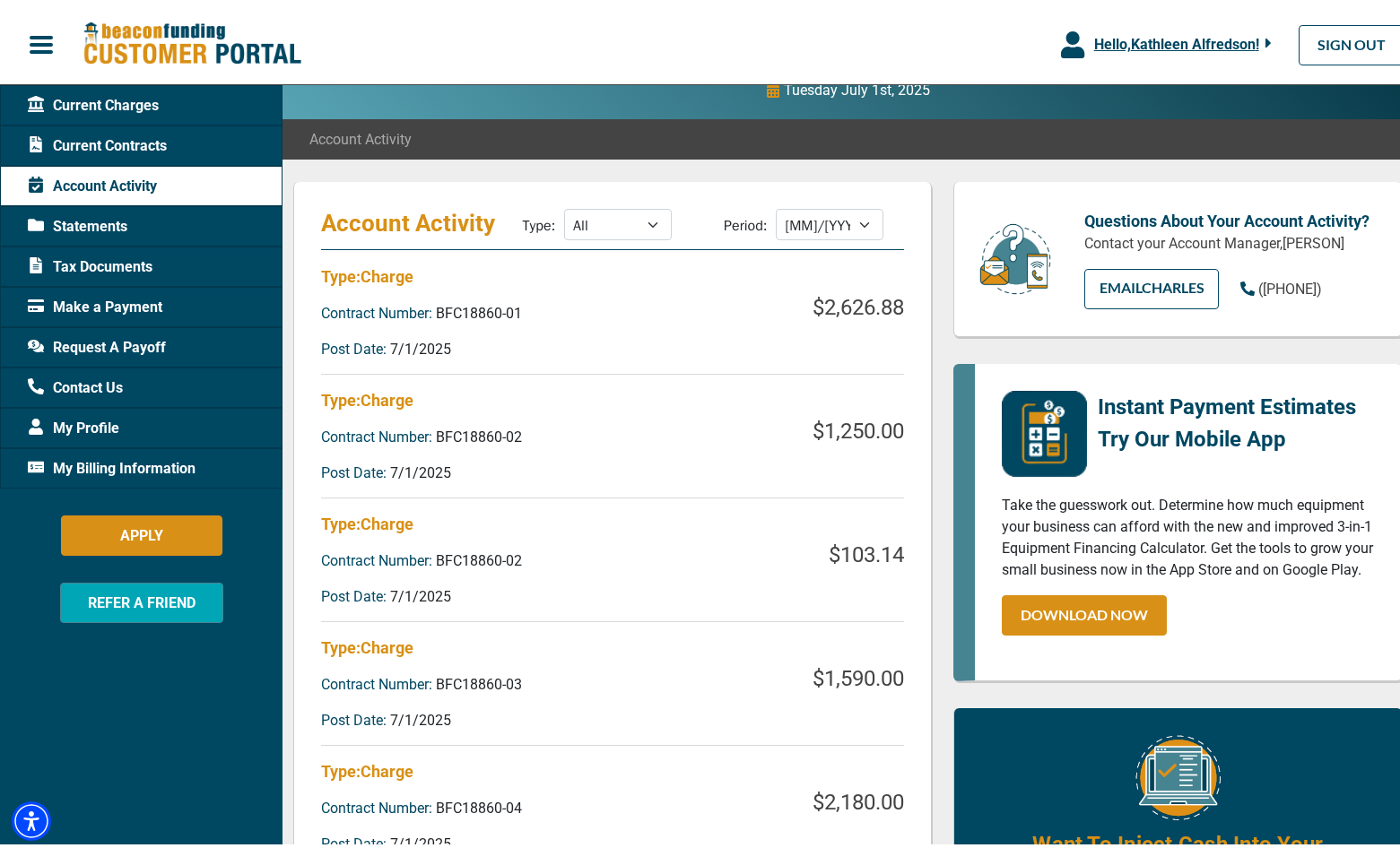 scroll, scrollTop: 0, scrollLeft: 0, axis: both 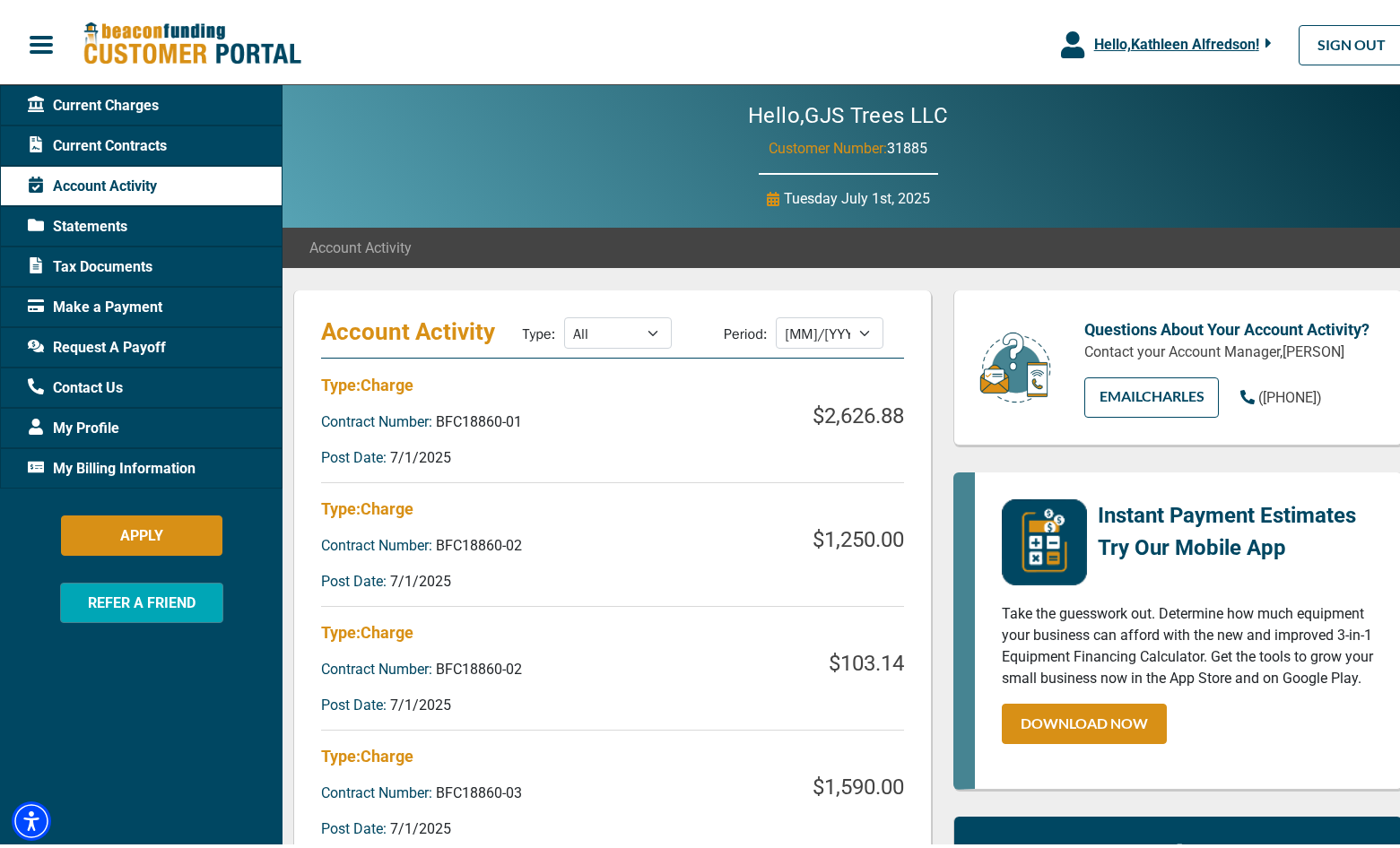 click on "Current Contracts" at bounding box center [97, 142] 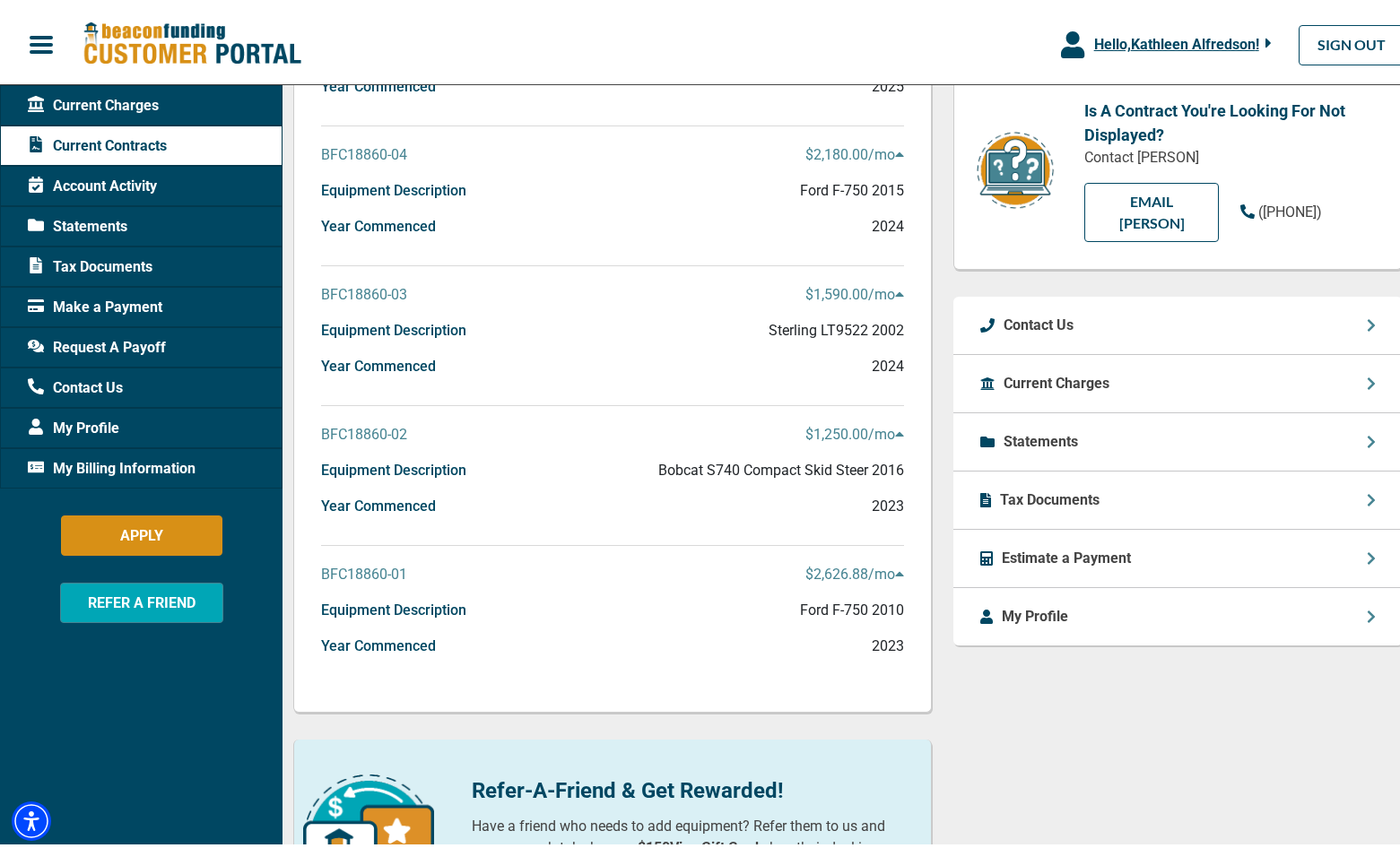 scroll, scrollTop: 0, scrollLeft: 0, axis: both 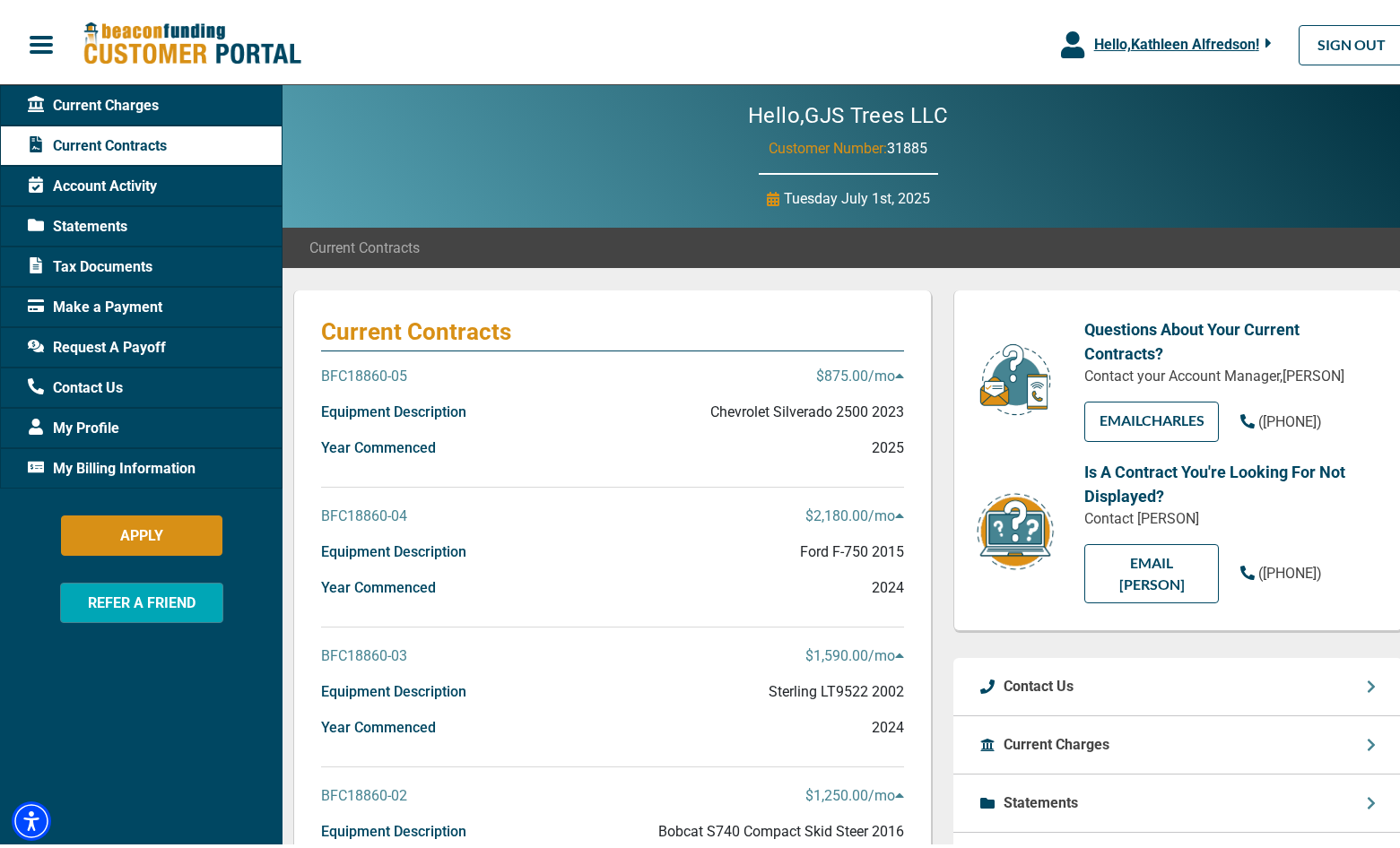 click on "Hello,  Kathleen Alfredson !" at bounding box center (1166, 40) 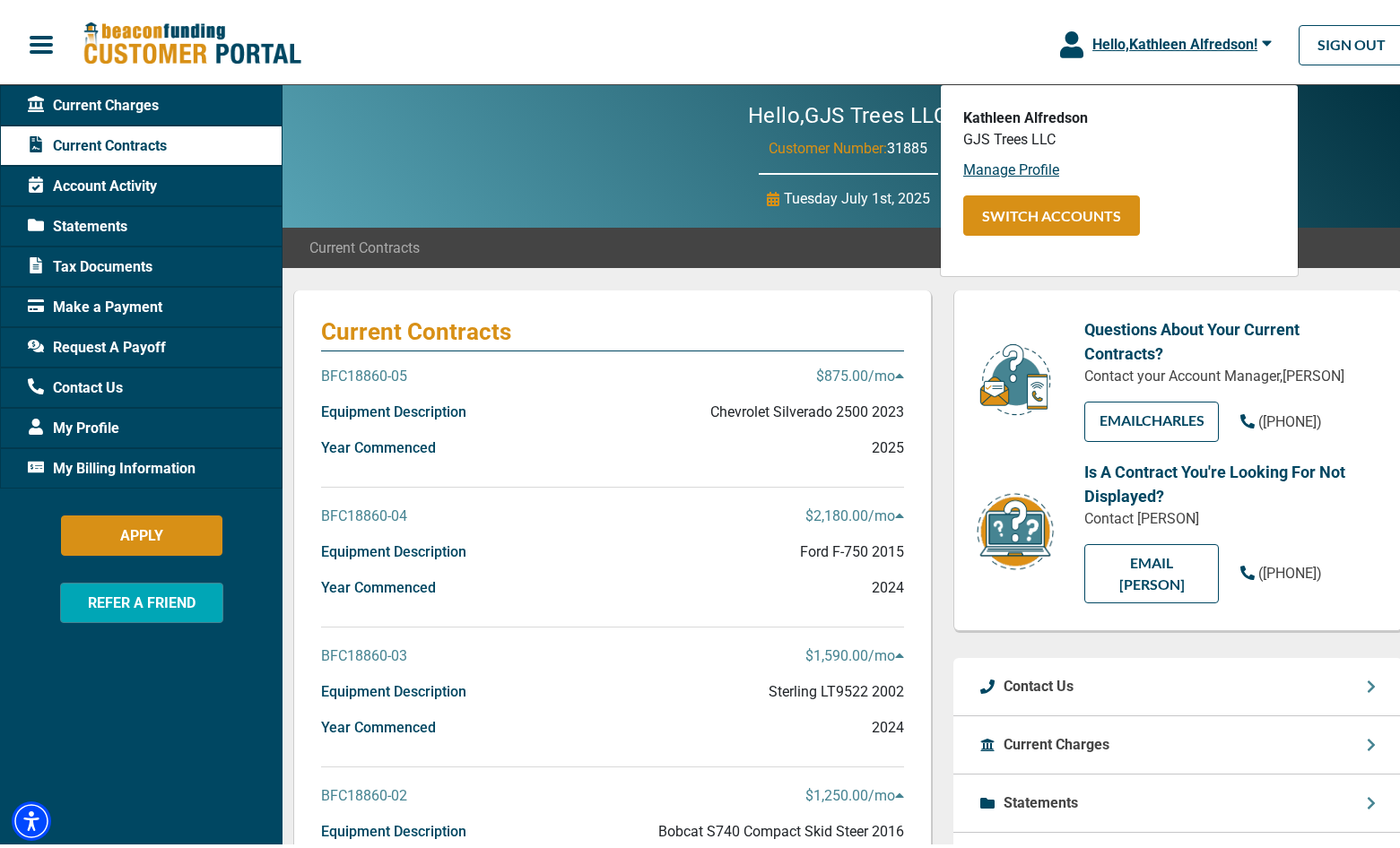 click on "Hello, [PERSON] !
[PERSON]
GJS Trees LLC Manage Profile SWITCH ACCOUNTS
SIGN OUT" at bounding box center (707, 40) 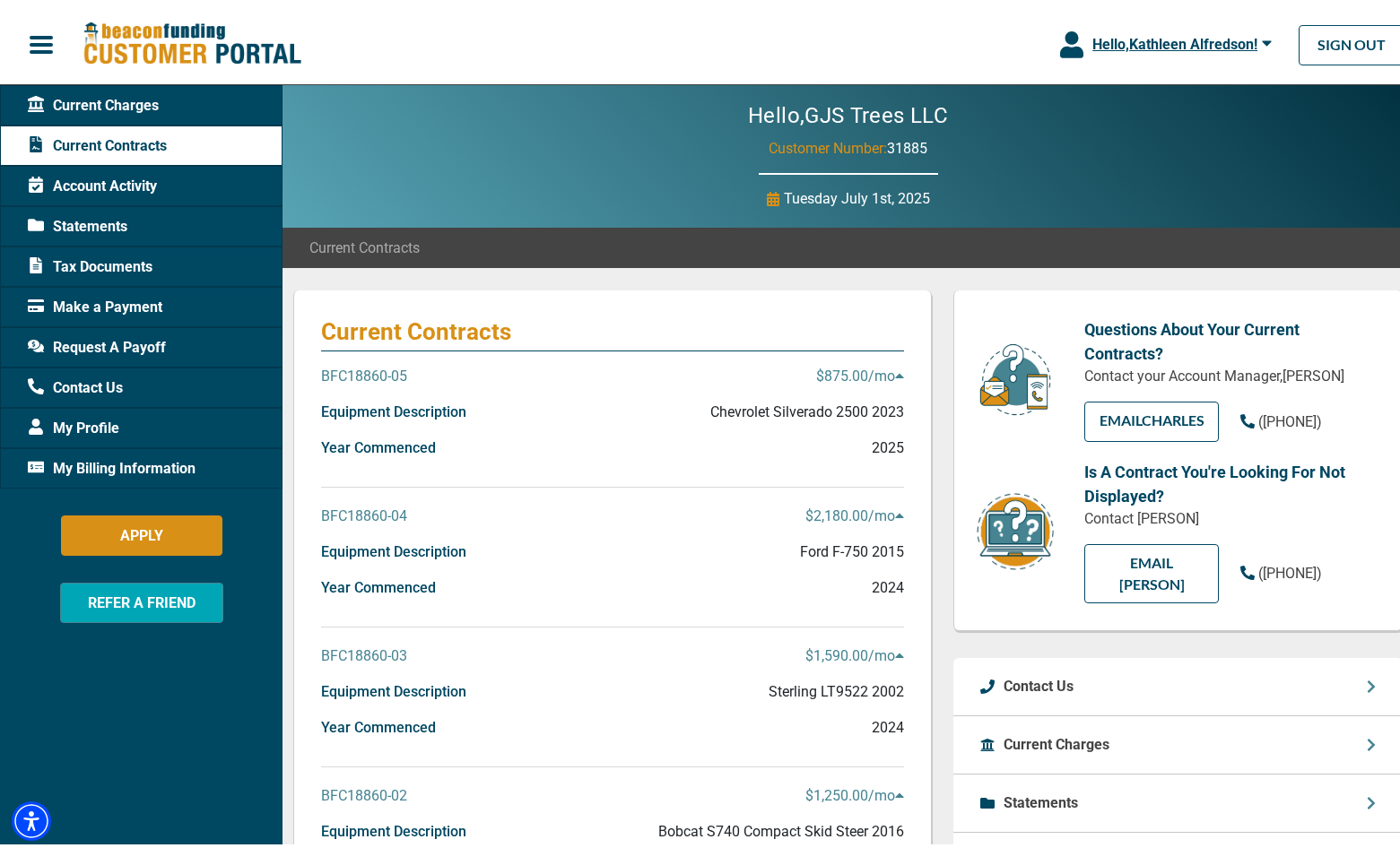 click on "Request A Payoff" at bounding box center (97, 343) 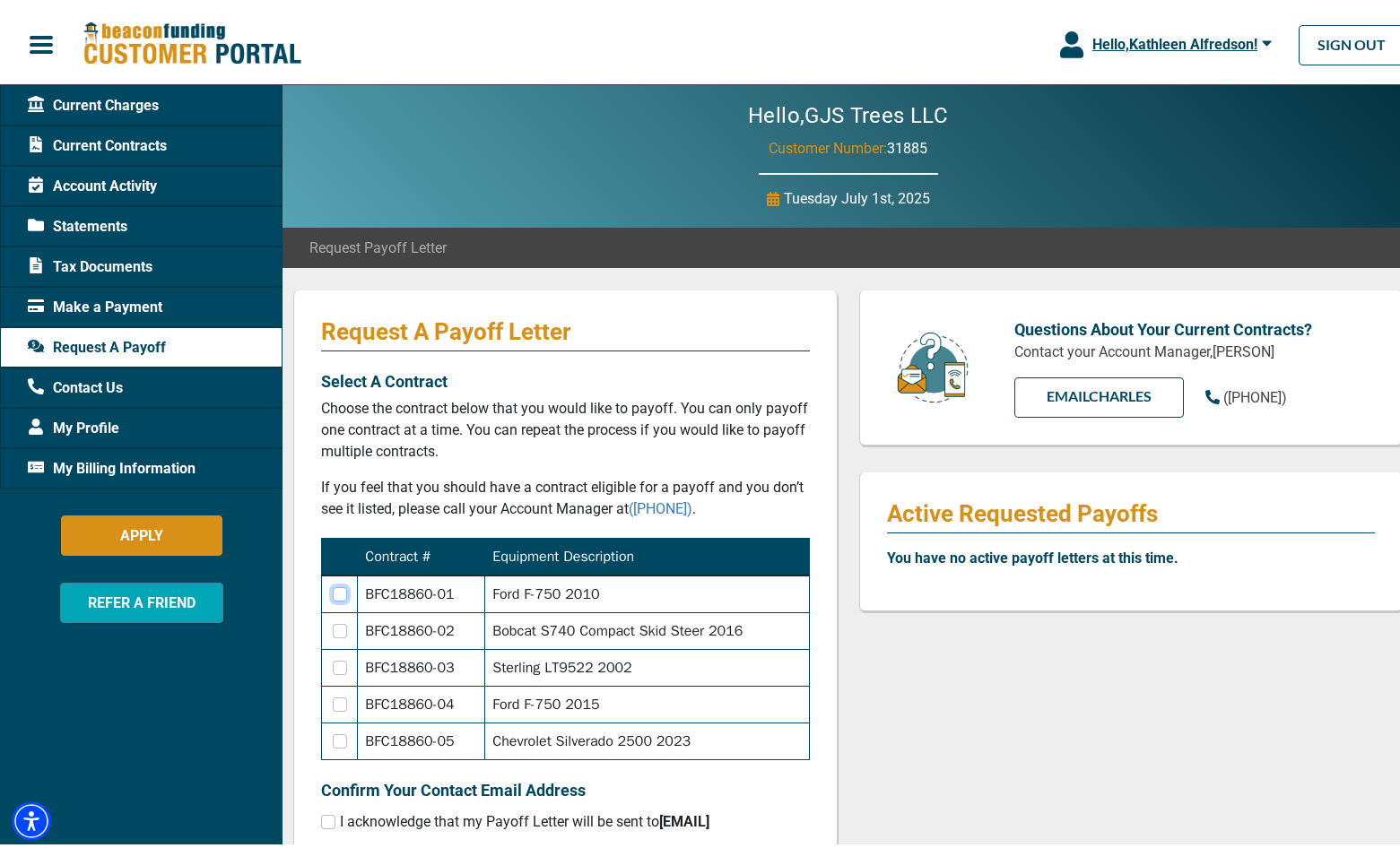 click at bounding box center (340, 590) 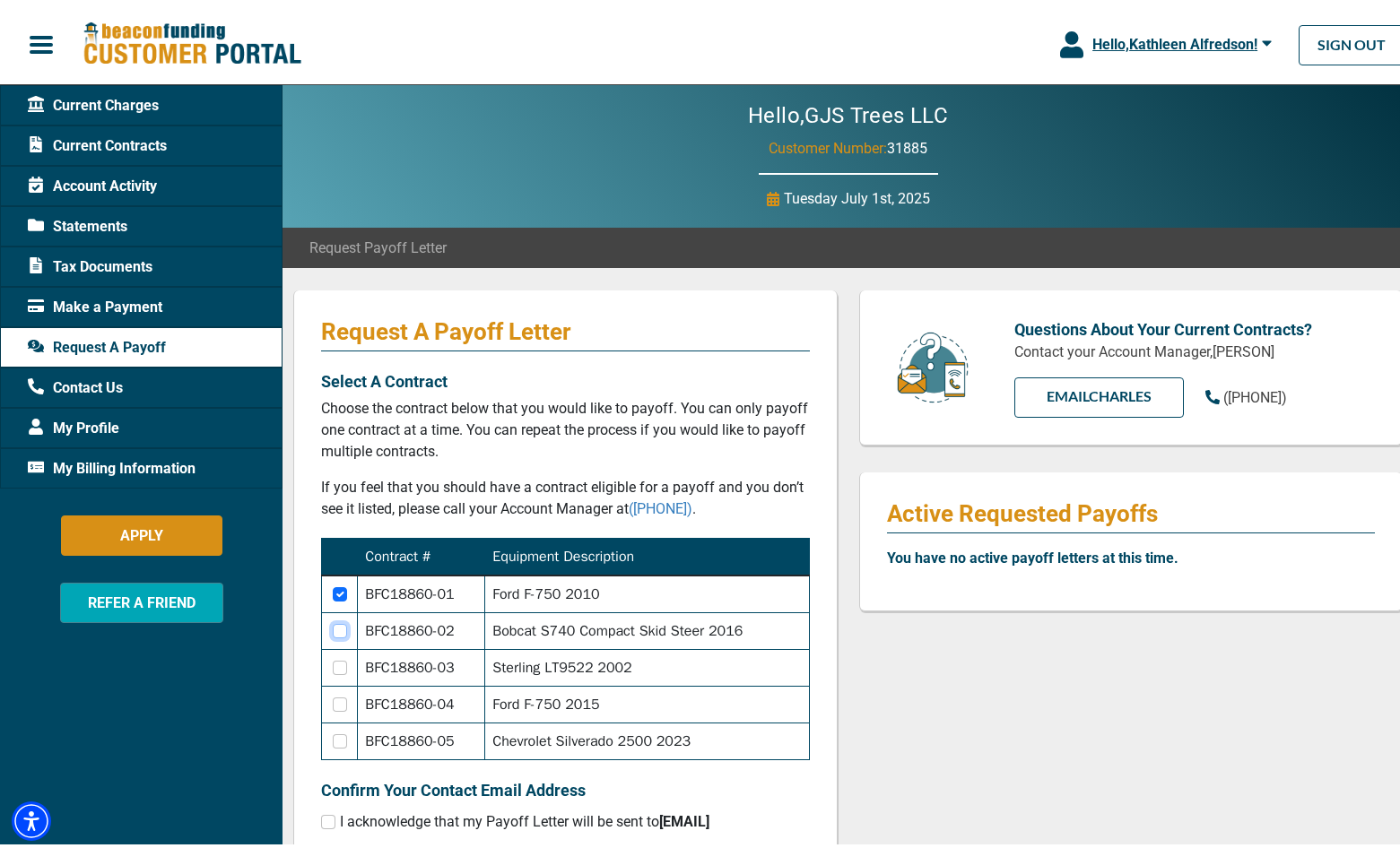 click at bounding box center [340, 590] 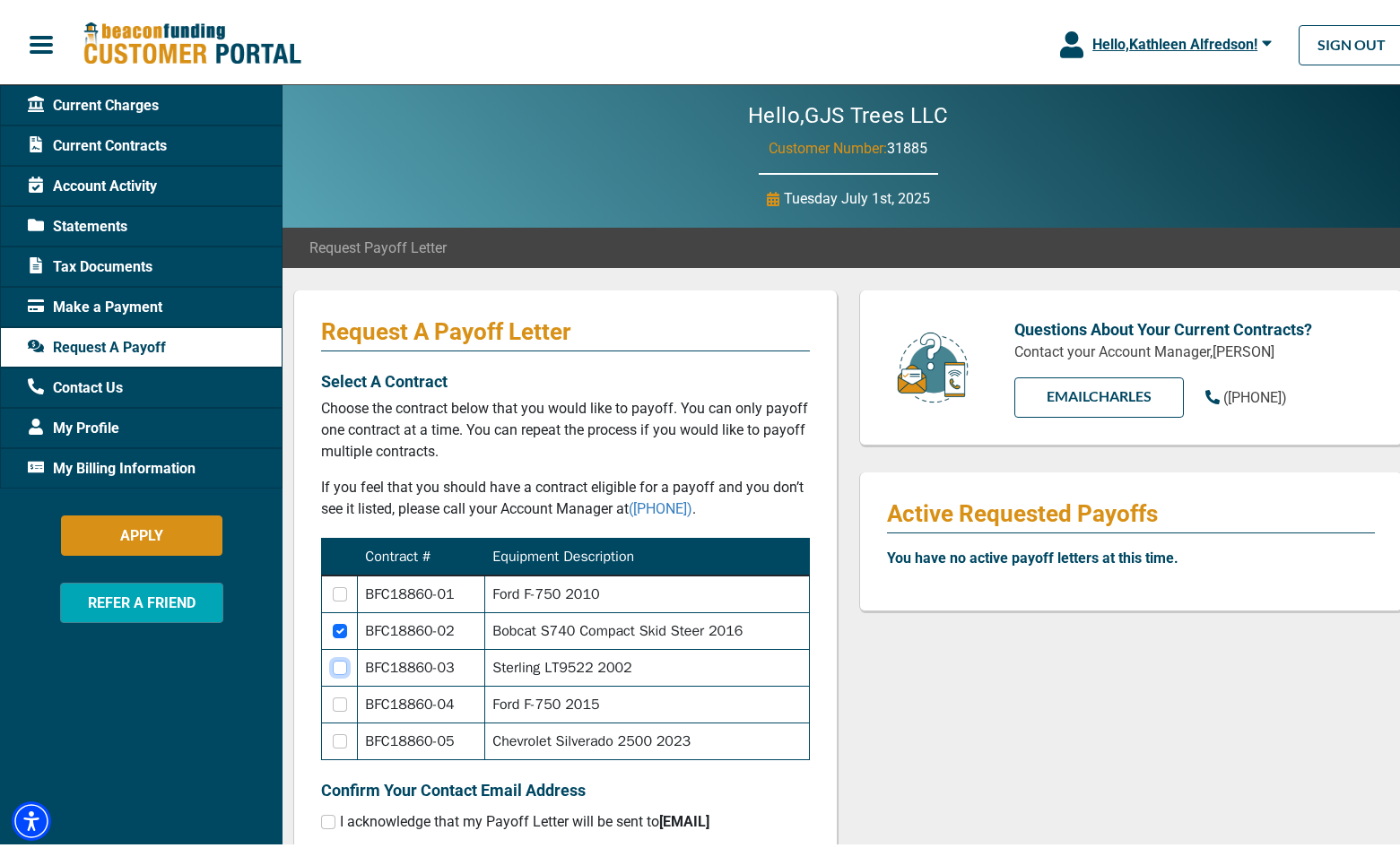click at bounding box center (340, 590) 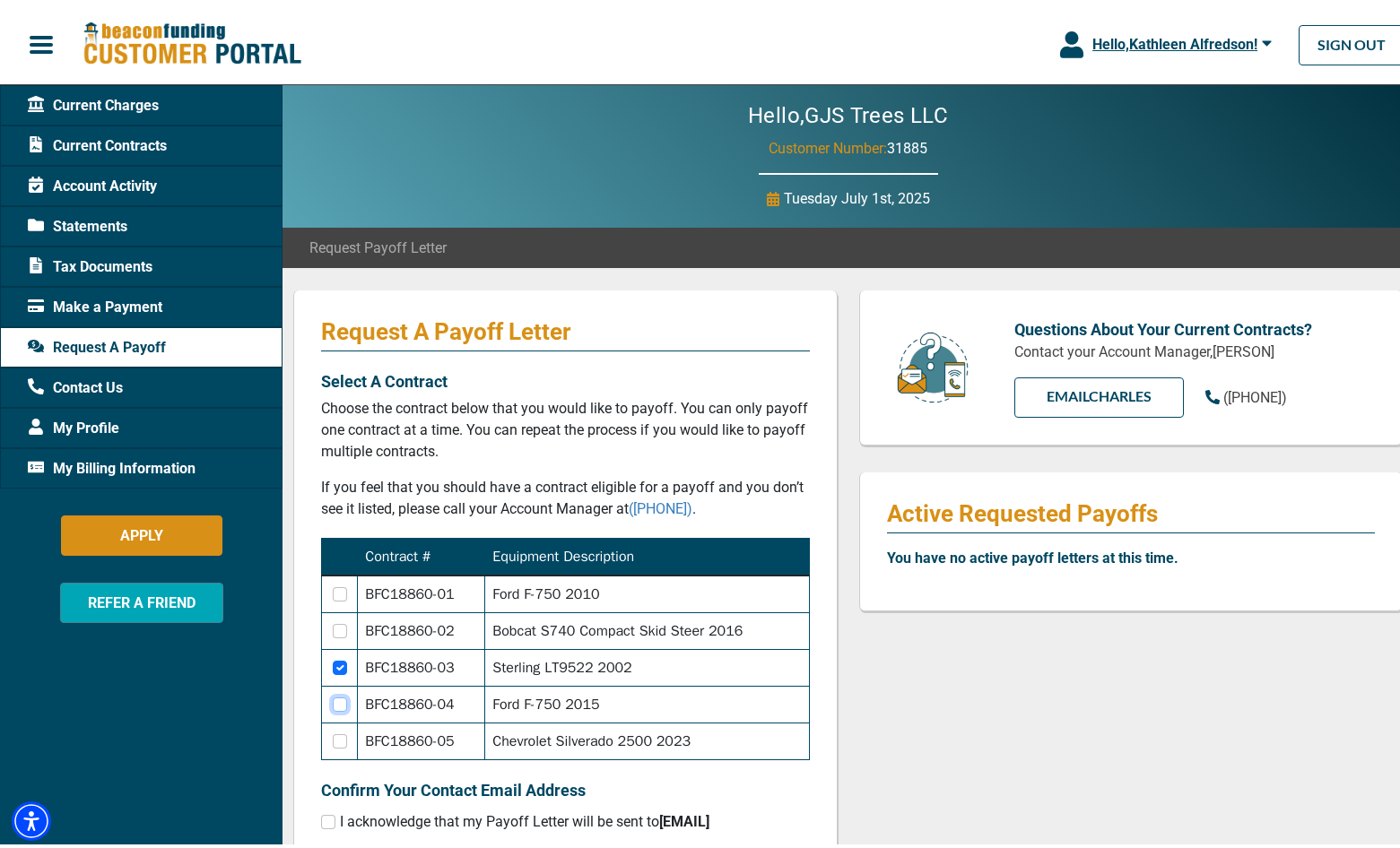 click at bounding box center [340, 590] 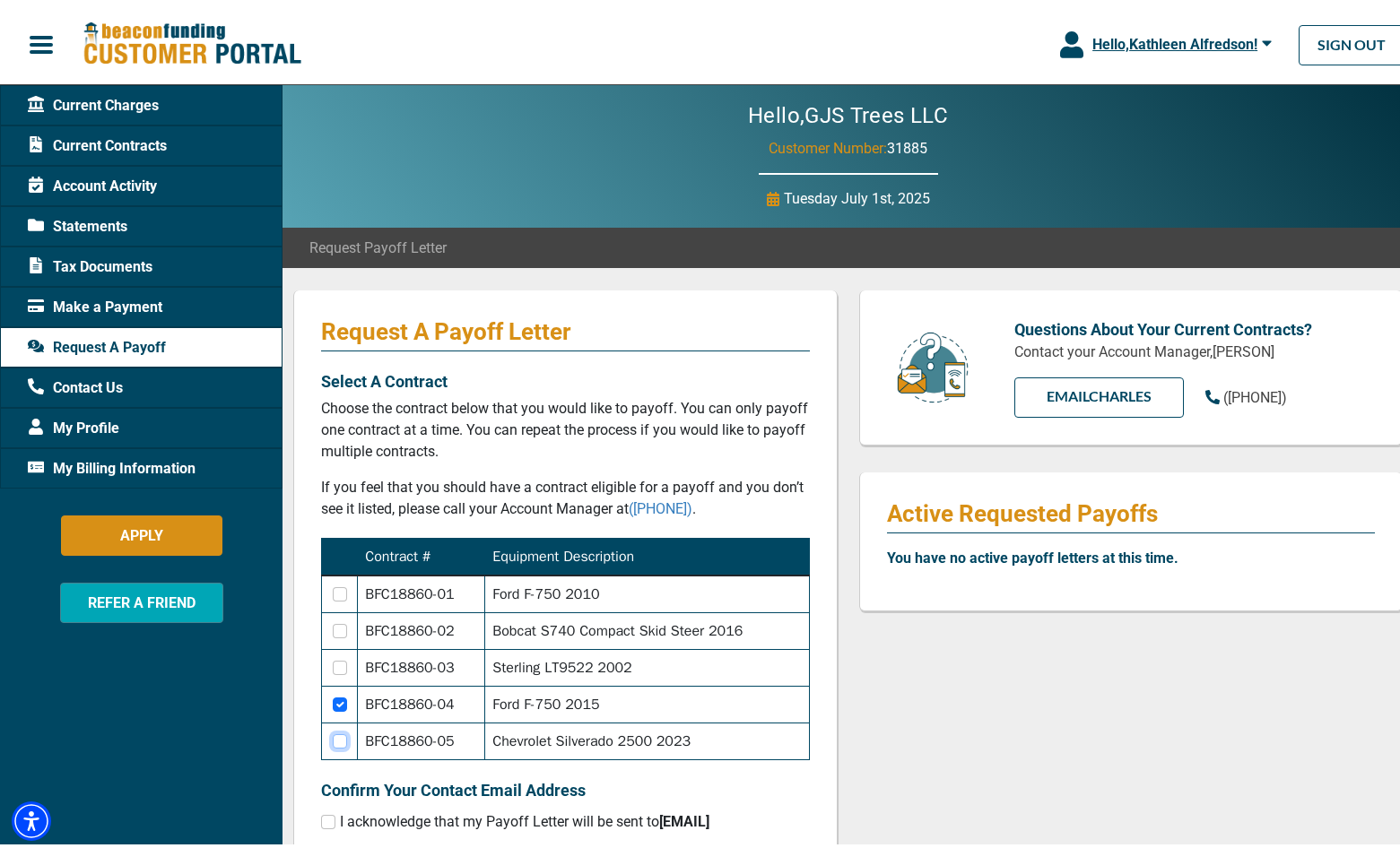 click at bounding box center (340, 590) 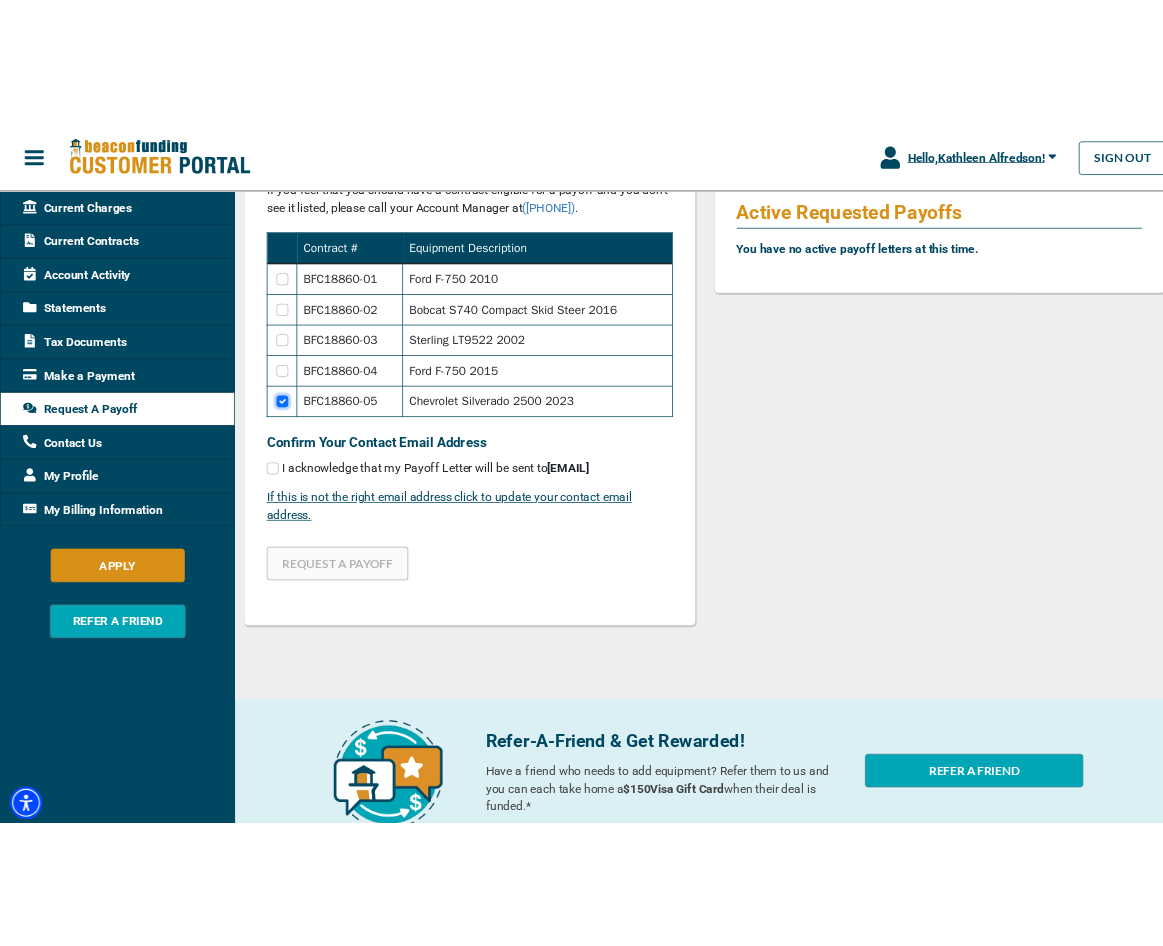 scroll, scrollTop: 500, scrollLeft: 0, axis: vertical 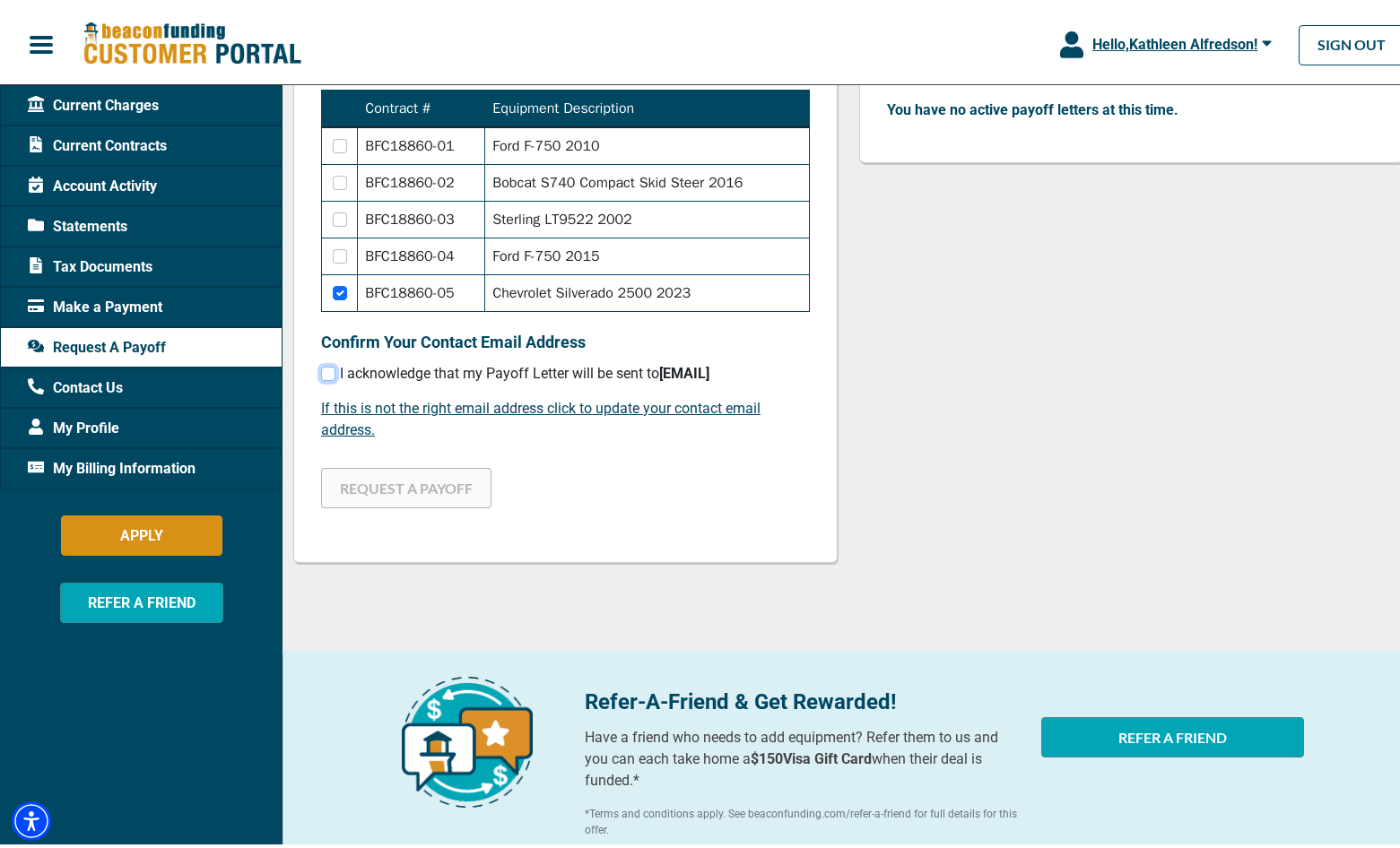 click at bounding box center [328, 369] 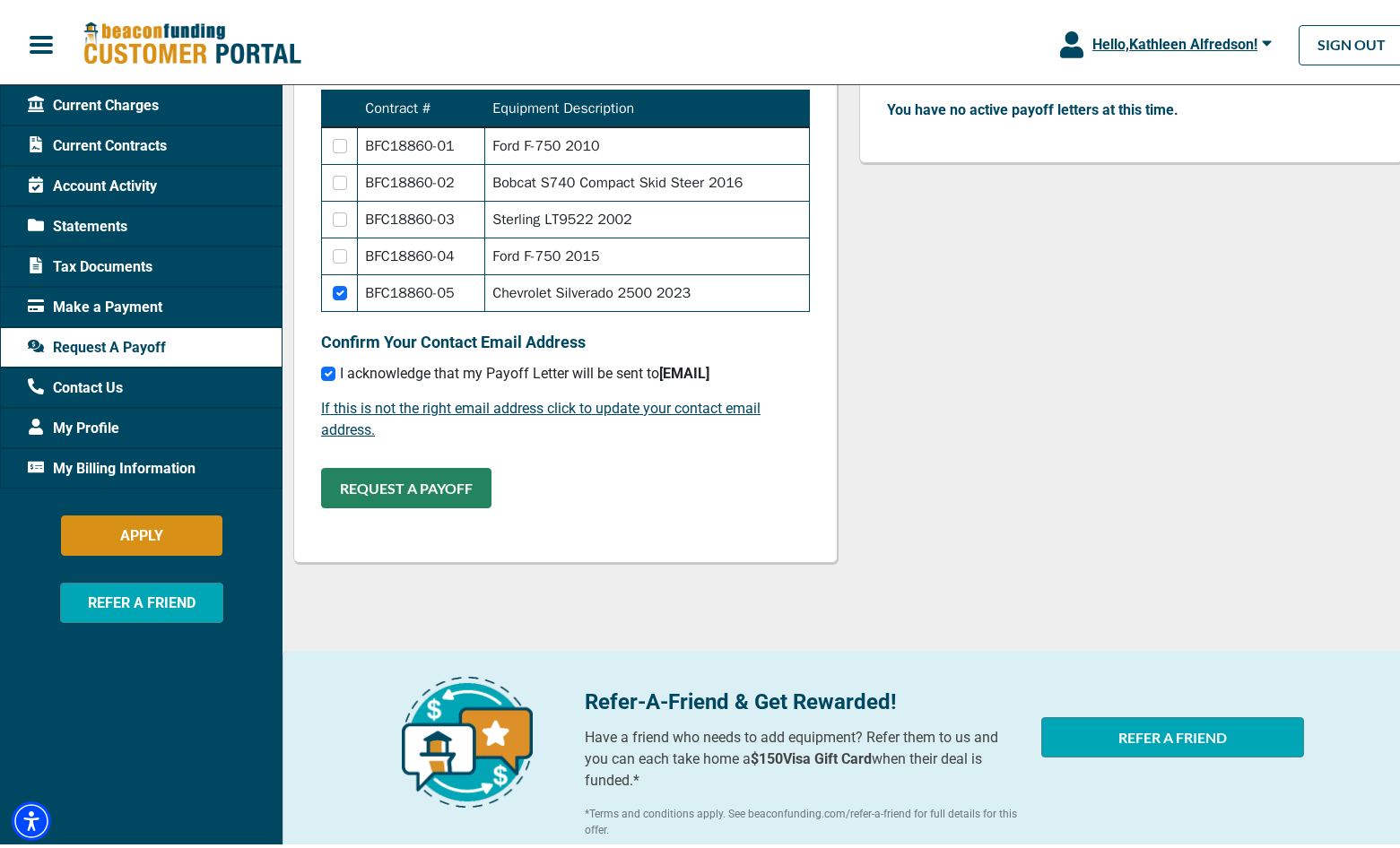click on "REQUEST A PAYOFF" at bounding box center (406, 483) 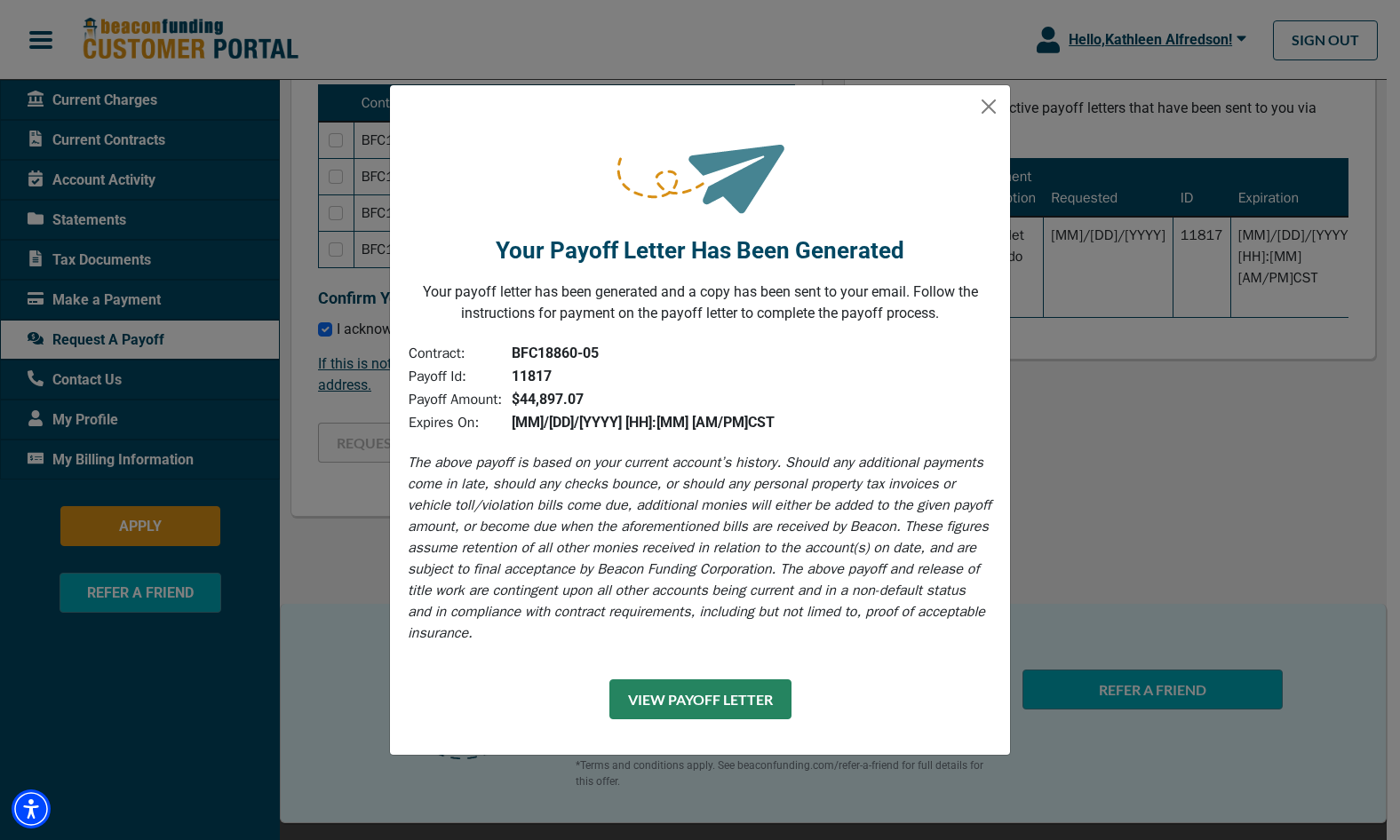 click on "View Payoff Letter" at bounding box center (700, 699) 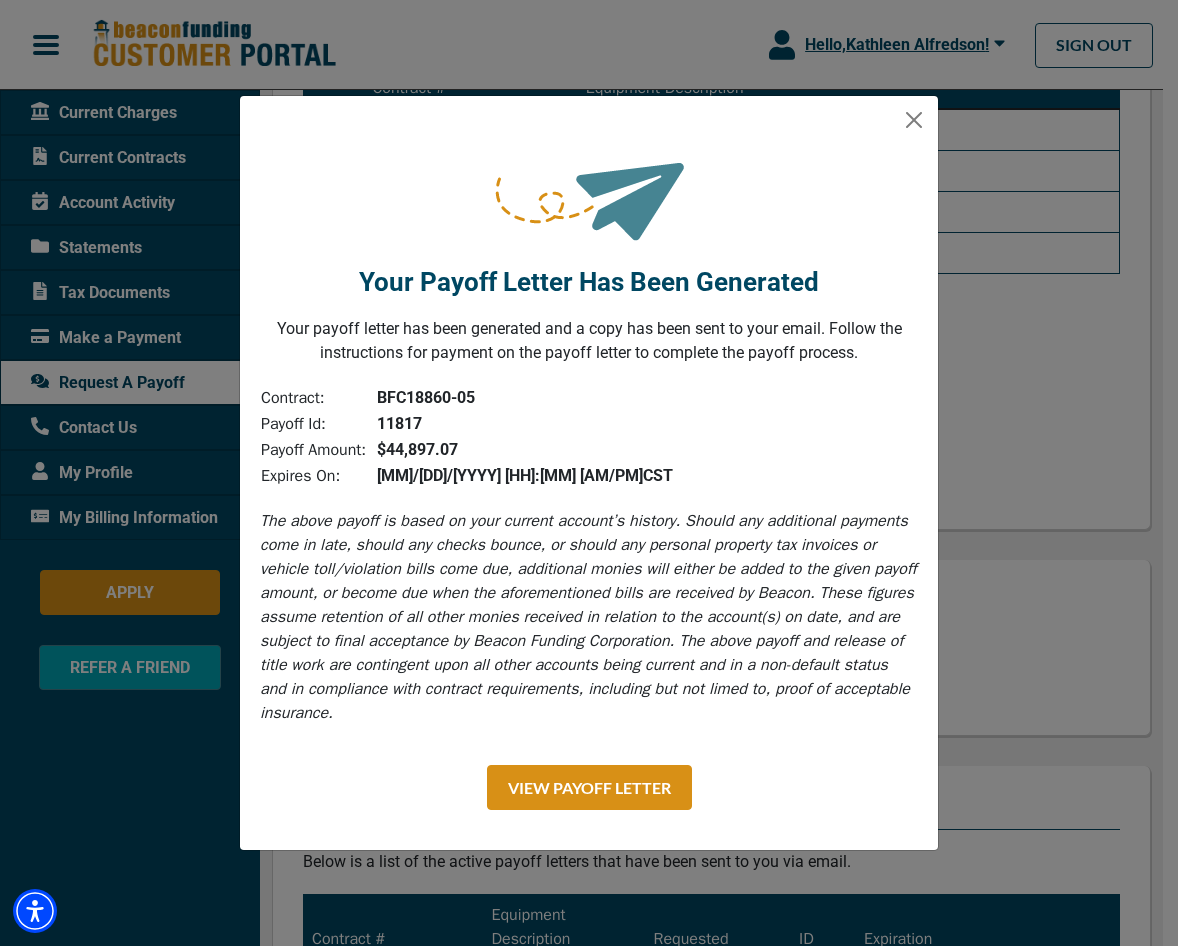 click on "Your Payoff Letter Has Been Generated
Your payoff letter has been generated and a copy has been sent to your email. Follow the instructions for payment on the payoff letter to complete the payoff process.
Contract:
BFC18860-05
Payoff Id:
11817
Payoff Amount:
$44,897.07
Expires On:
06/30/2025 05:00 PM  CST
View Payoff Letter" at bounding box center [589, 473] 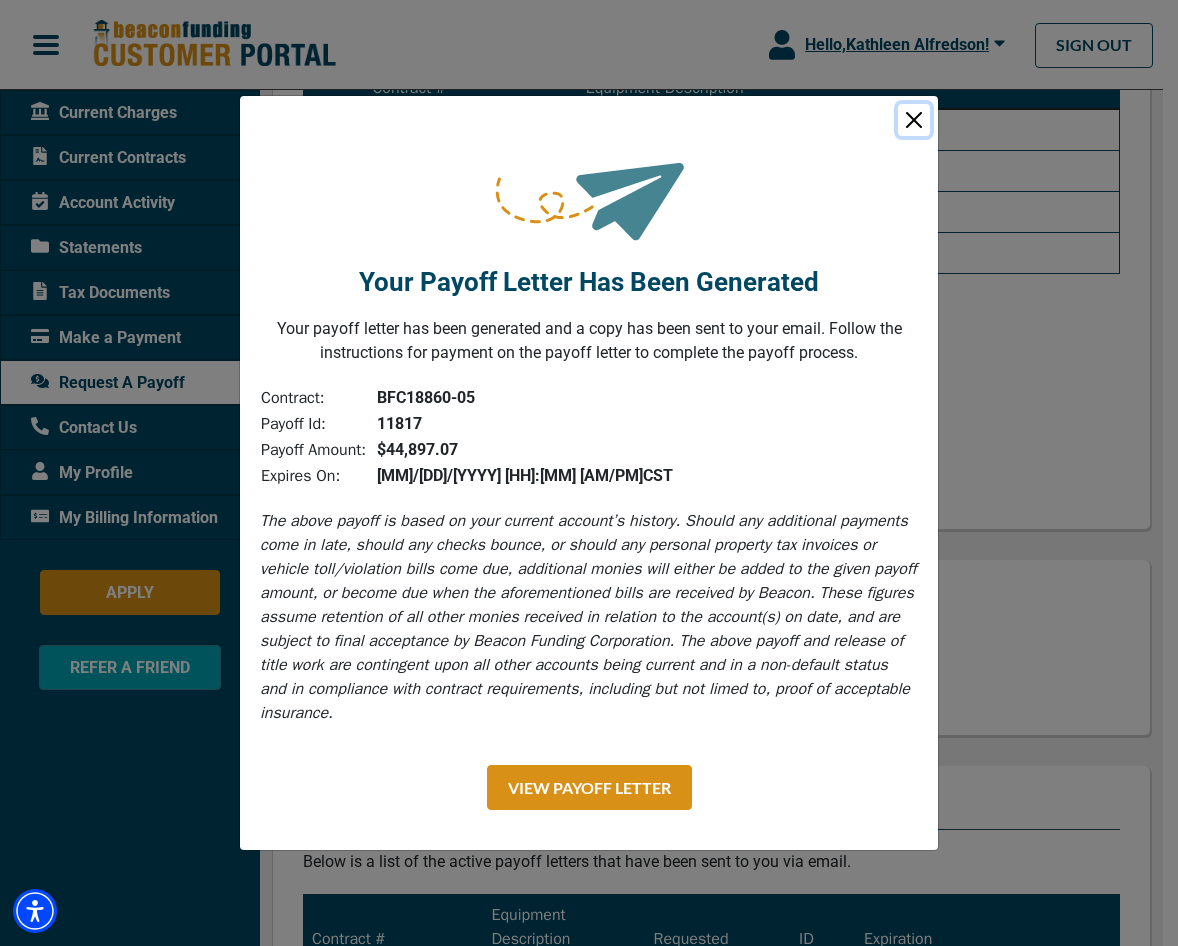 click at bounding box center (914, 120) 